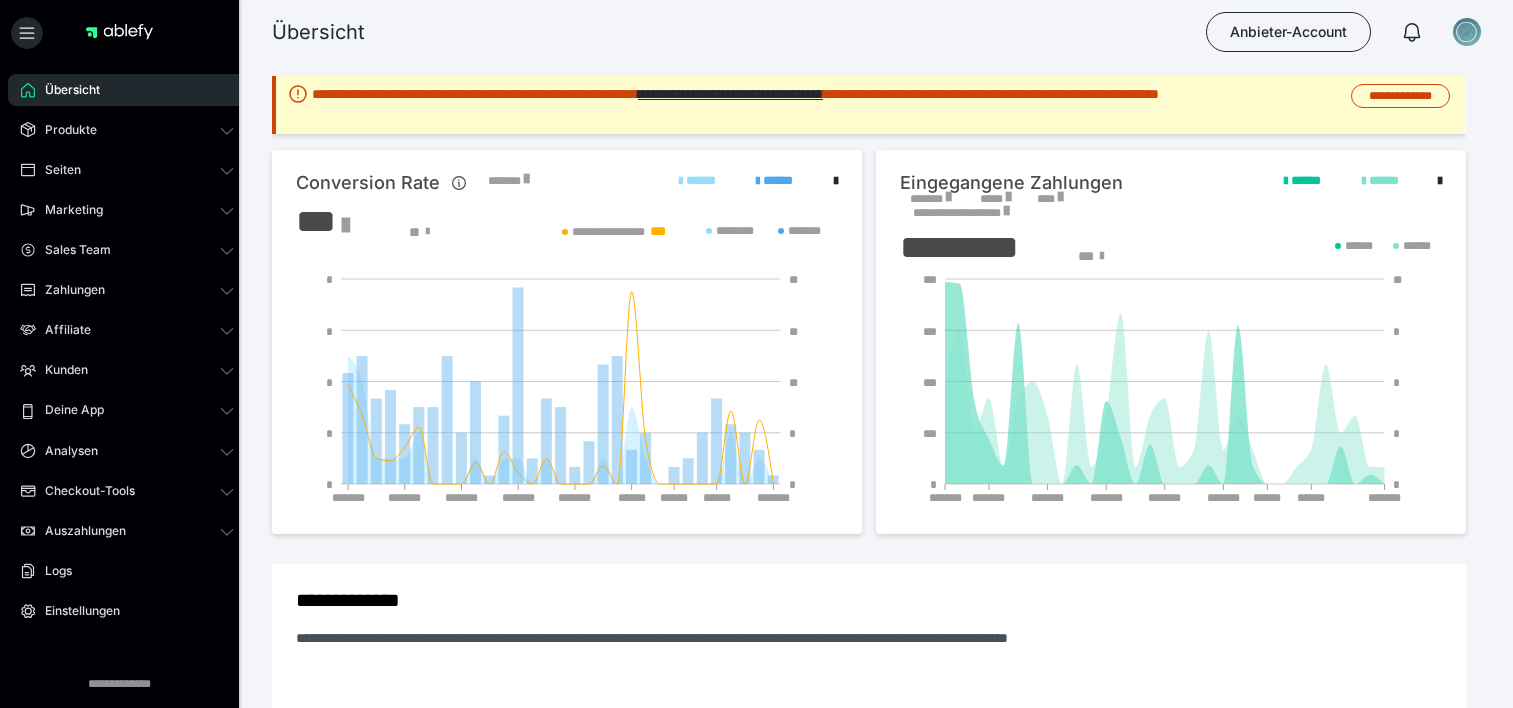scroll, scrollTop: 0, scrollLeft: 0, axis: both 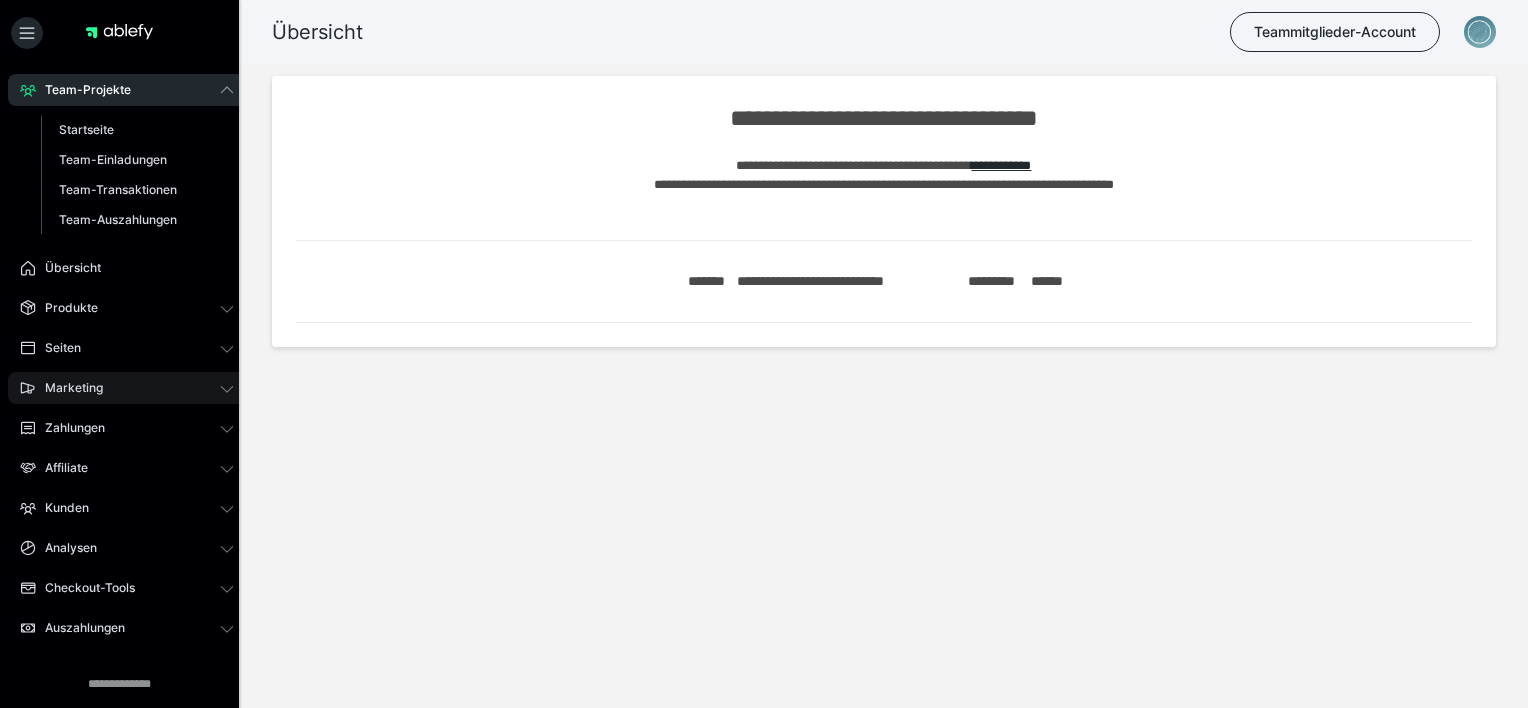 click on "Marketing" at bounding box center (67, 388) 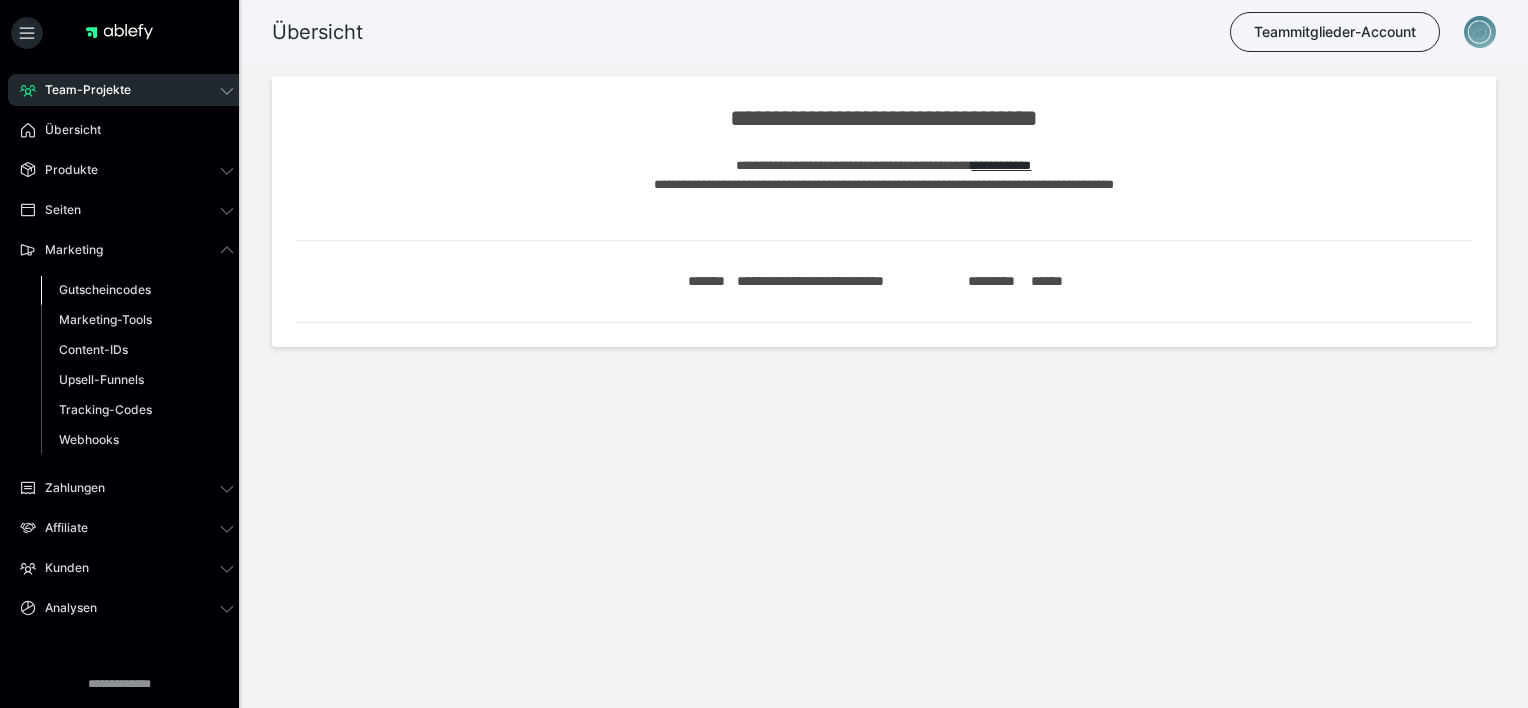 click on "Gutscheincodes" at bounding box center [105, 289] 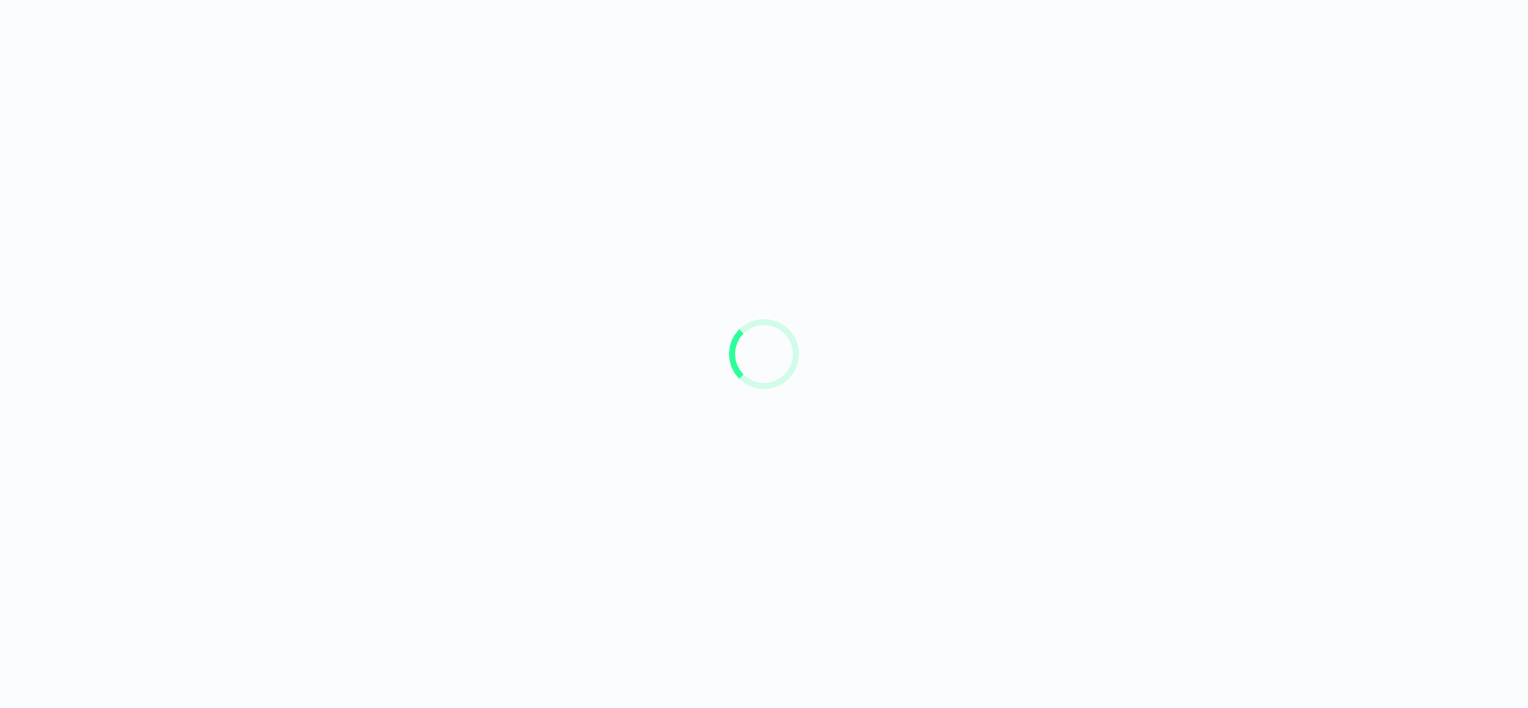 scroll, scrollTop: 0, scrollLeft: 0, axis: both 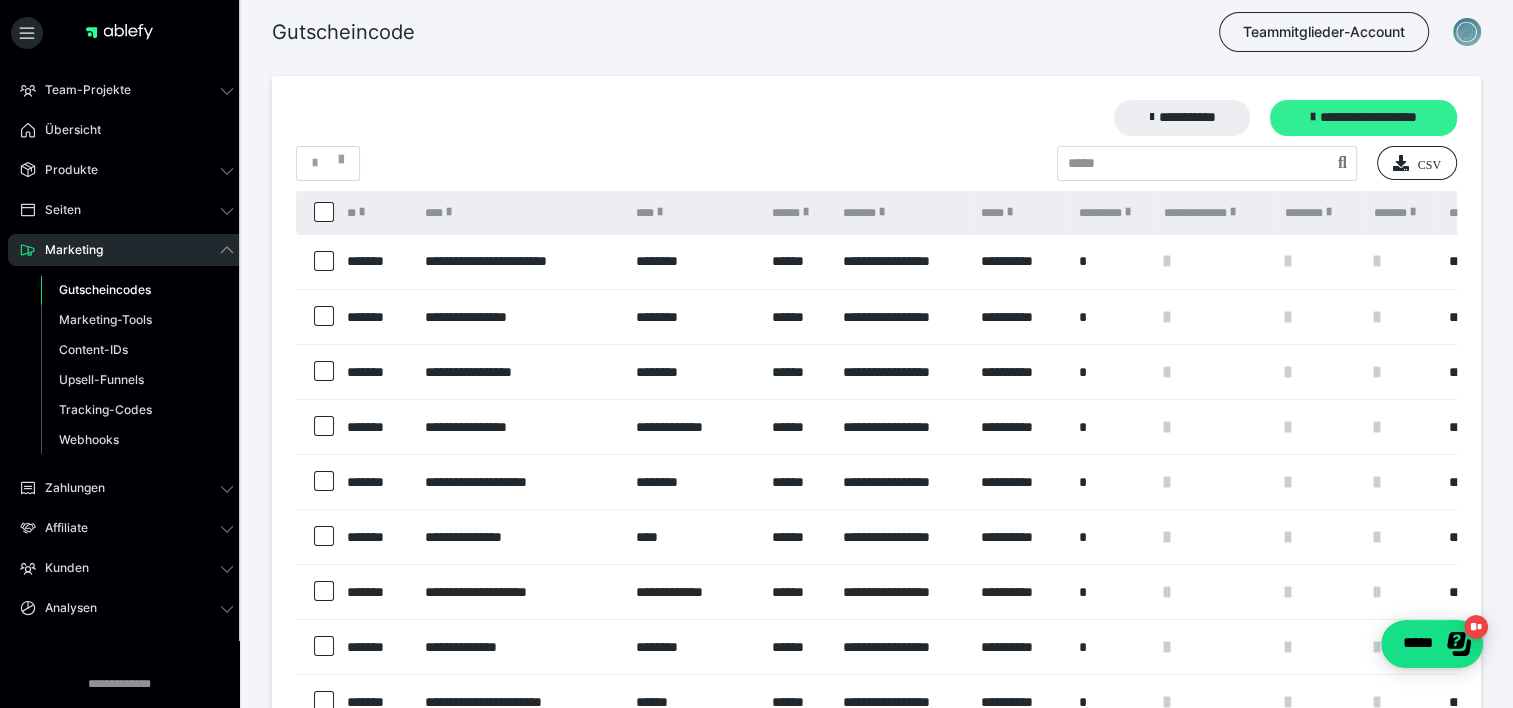 click on "**********" at bounding box center [1363, 118] 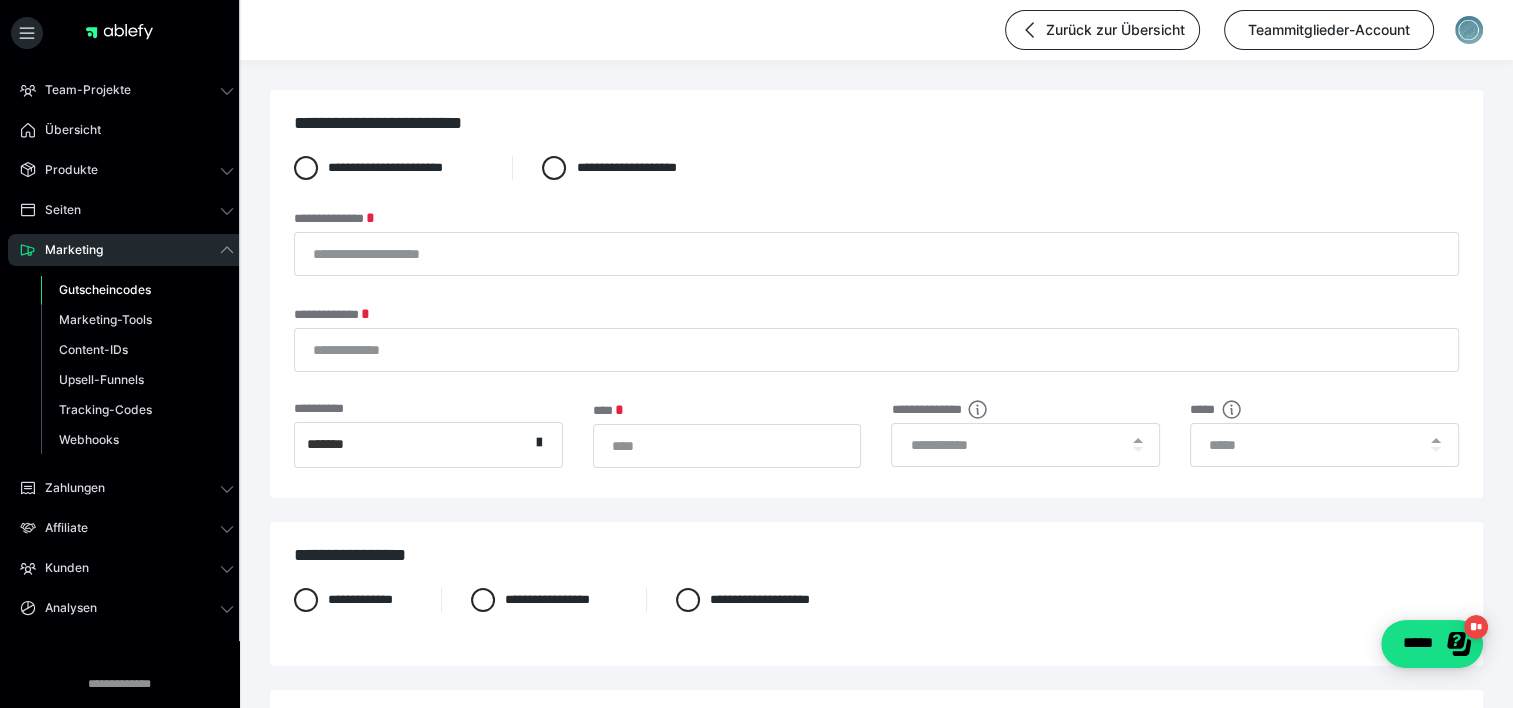 click on "**********" at bounding box center (876, 243) 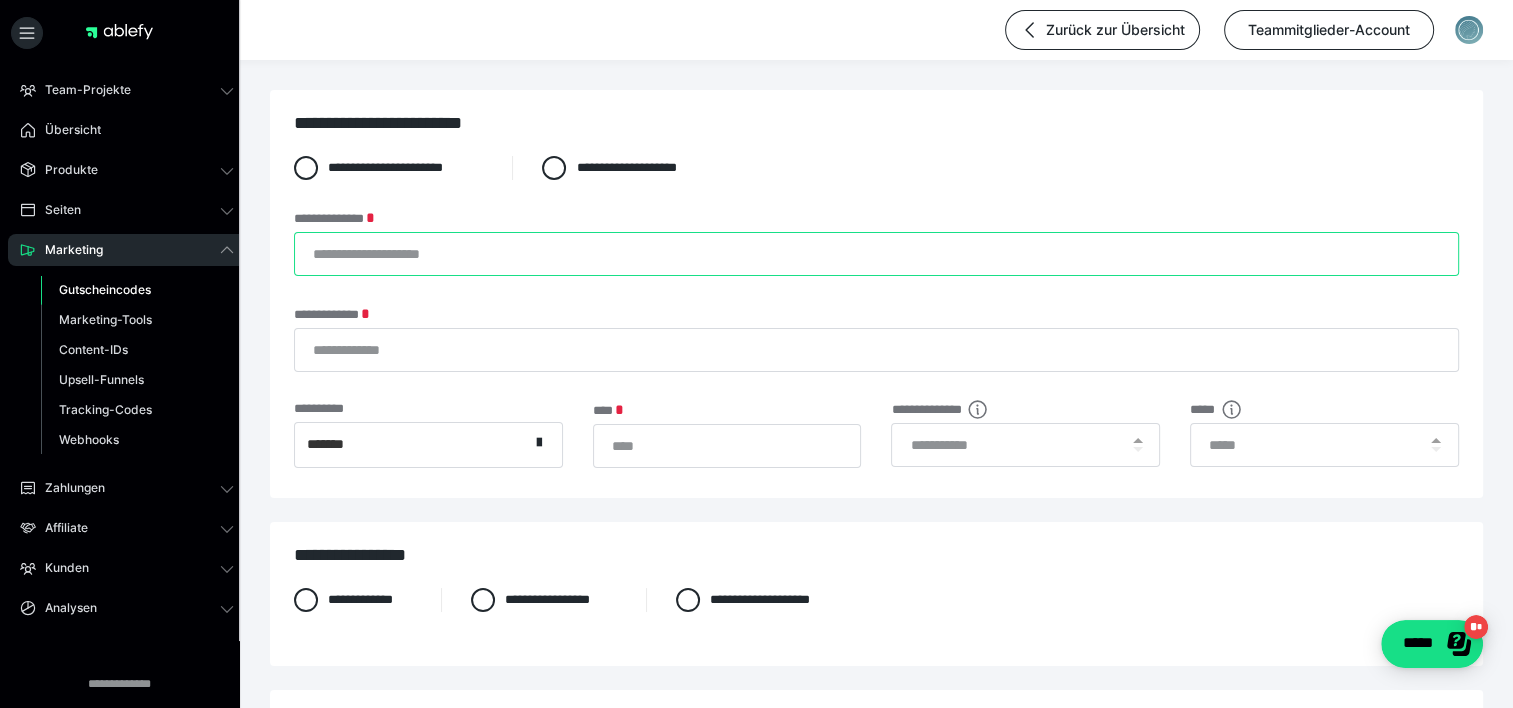 click on "**********" at bounding box center (876, 254) 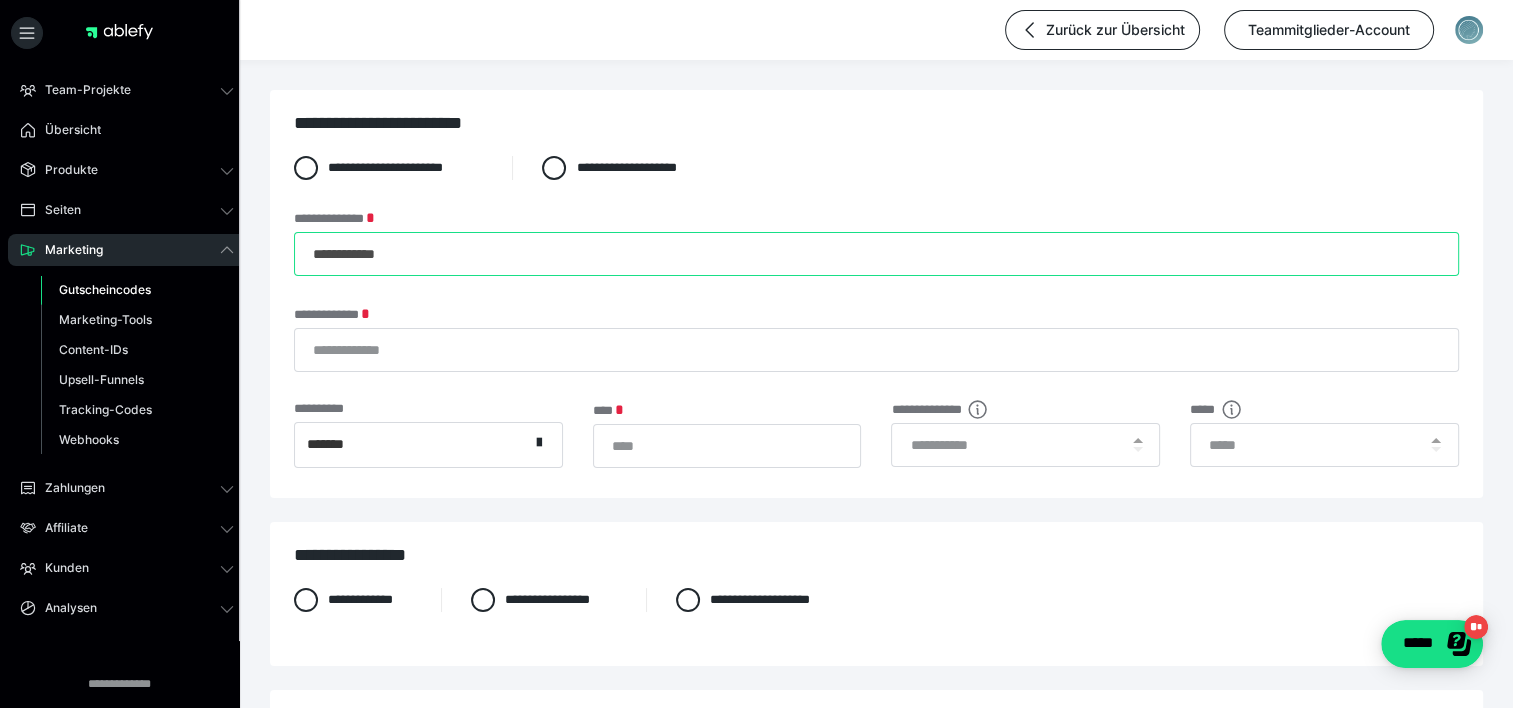 click on "**********" at bounding box center (876, 254) 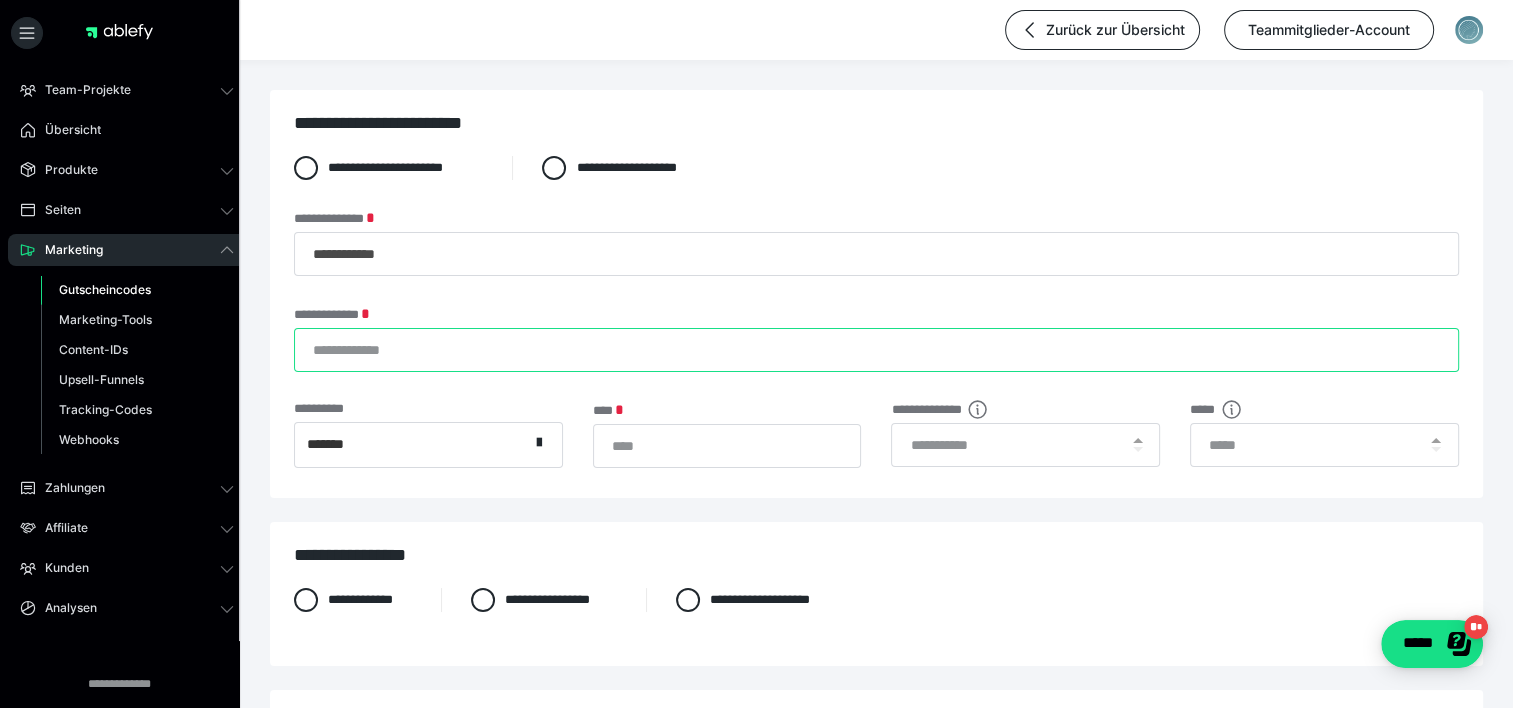 click on "**********" at bounding box center [876, 350] 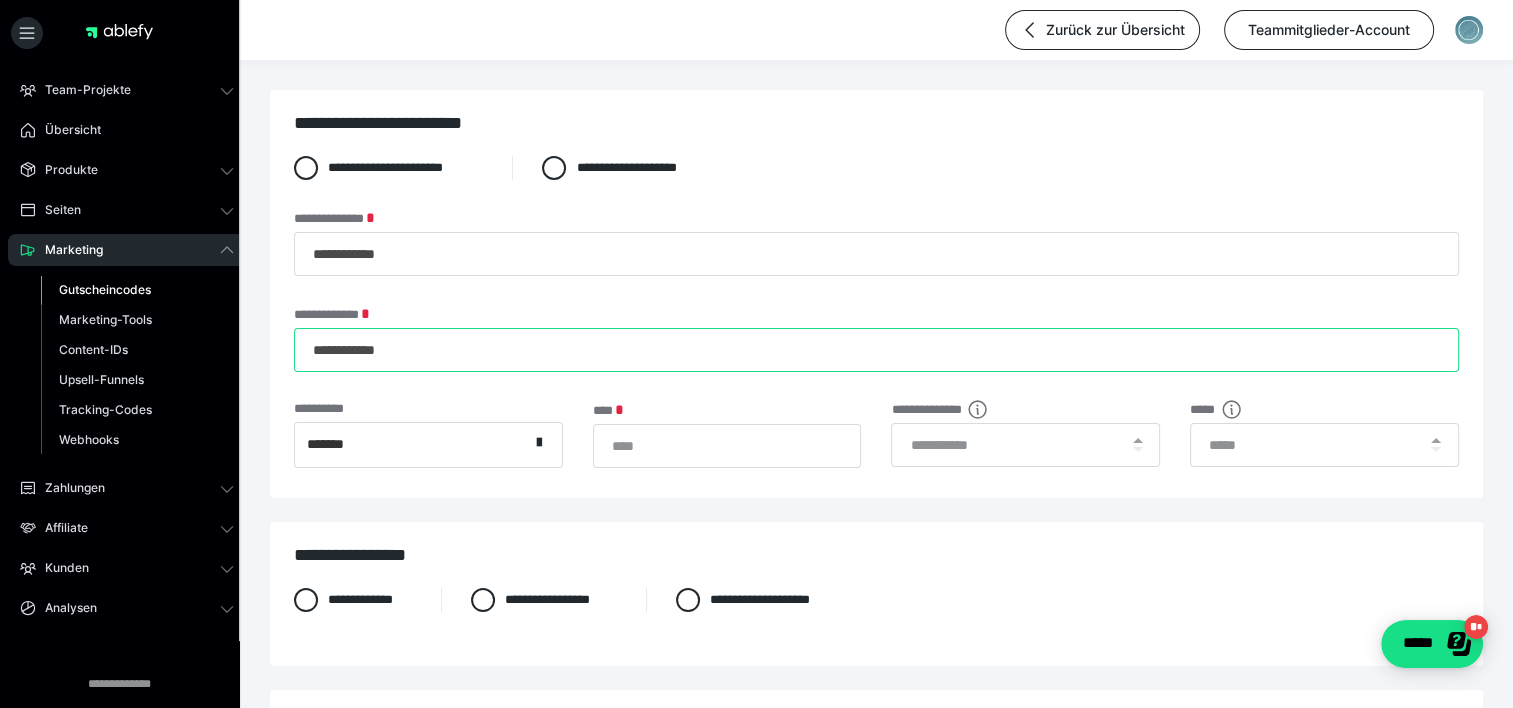 type on "**********" 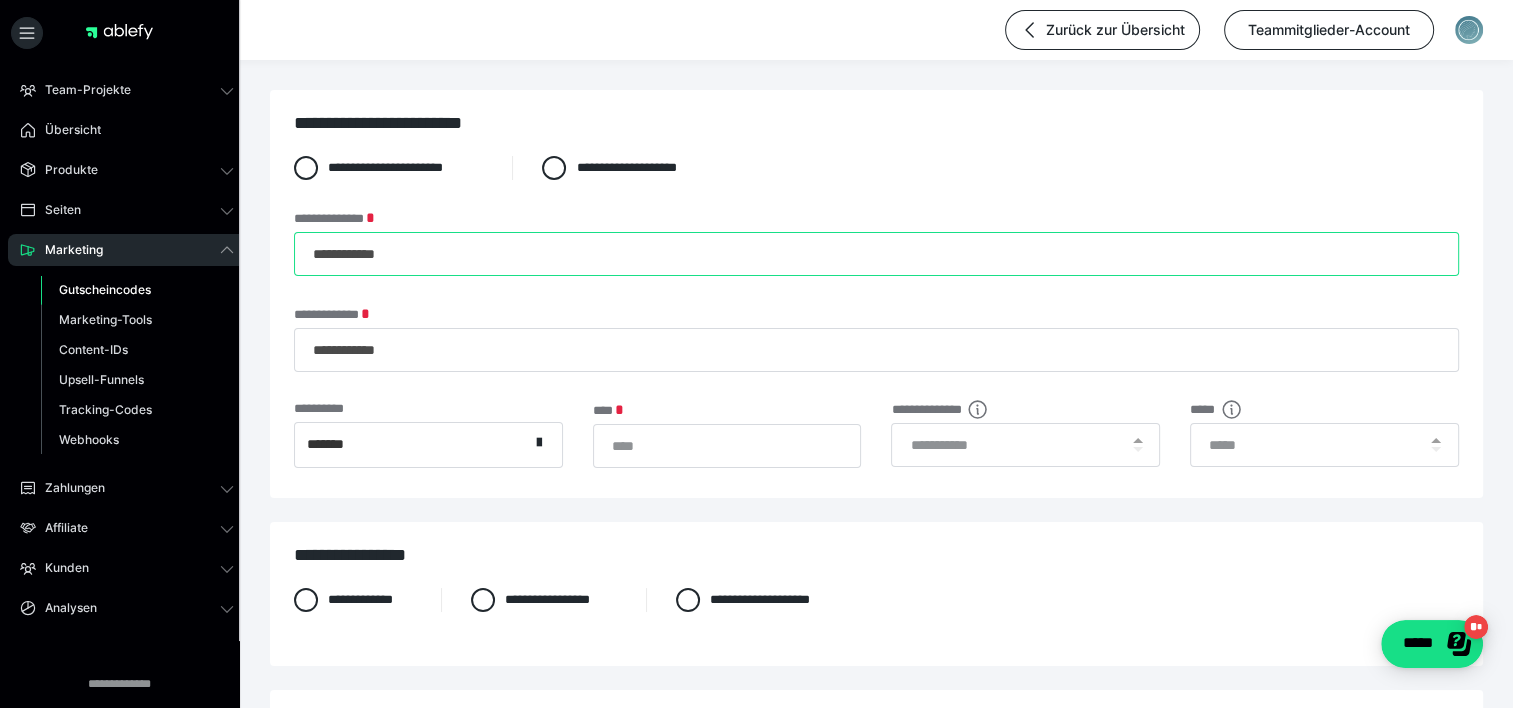 click on "**********" at bounding box center [876, 254] 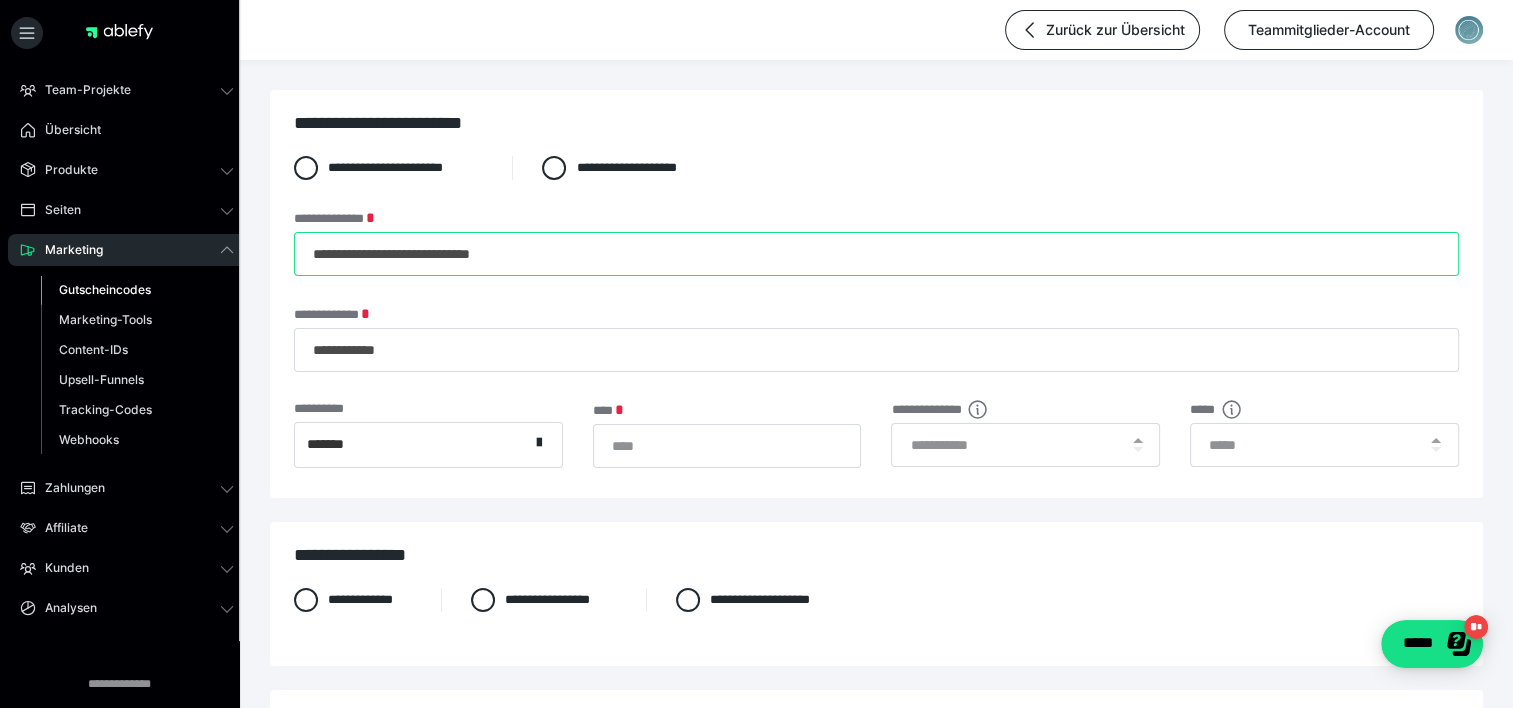 type on "**********" 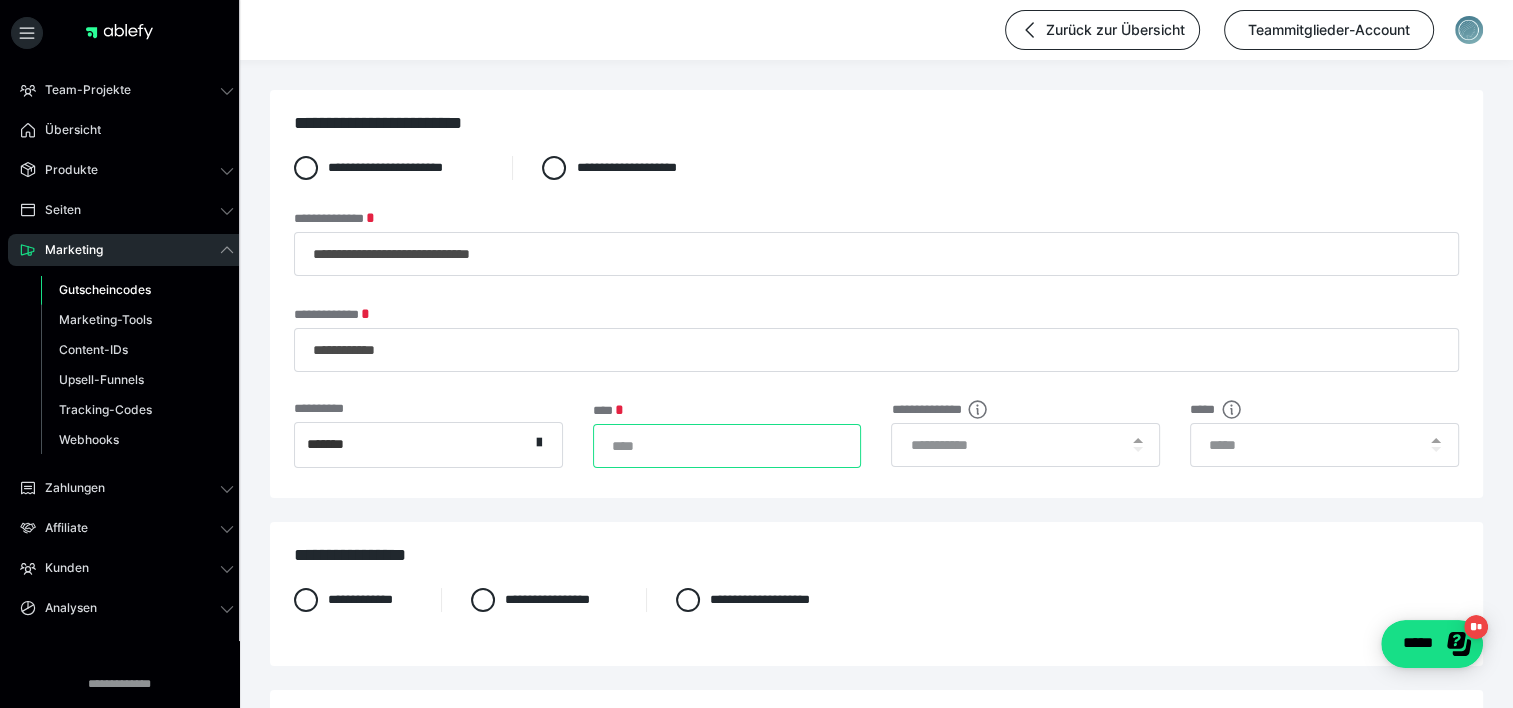 click on "*" at bounding box center (727, 446) 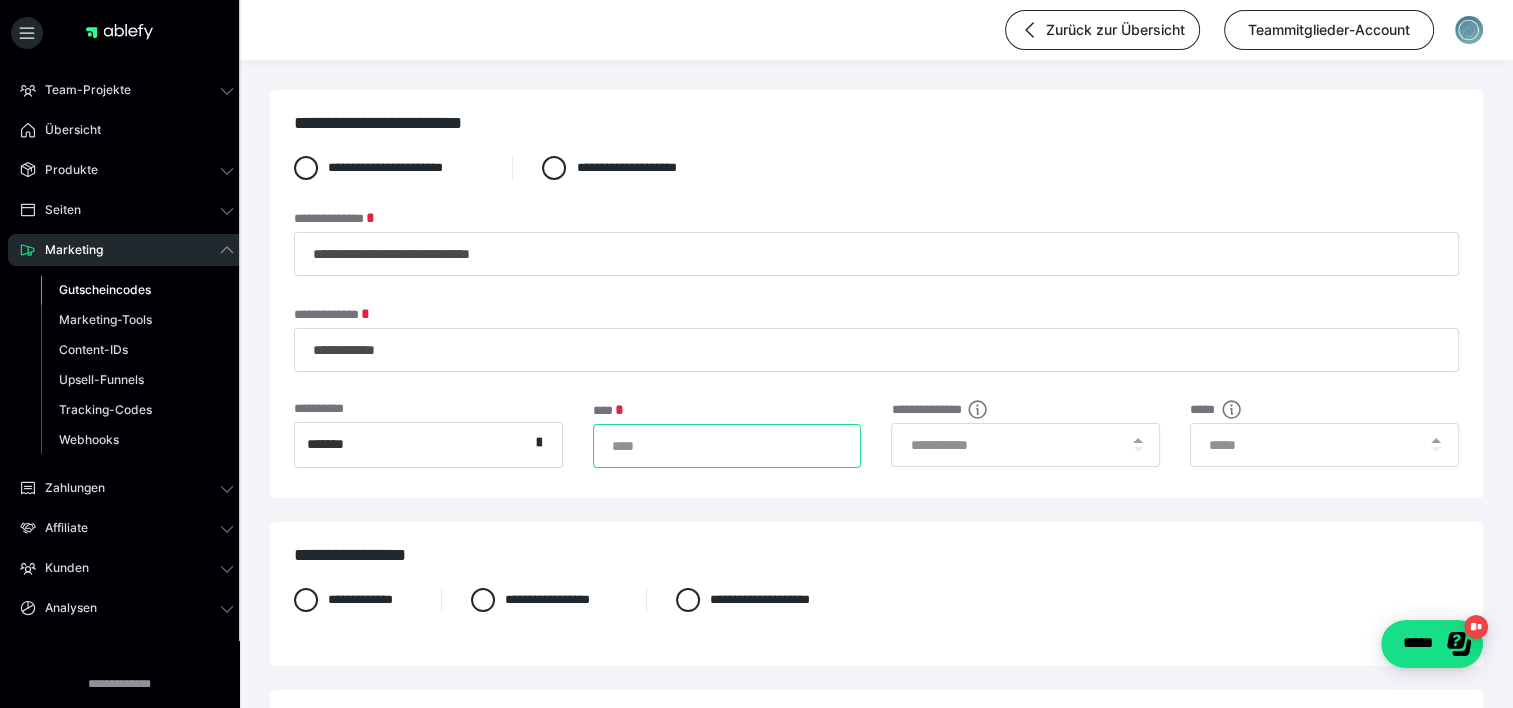 type on "**" 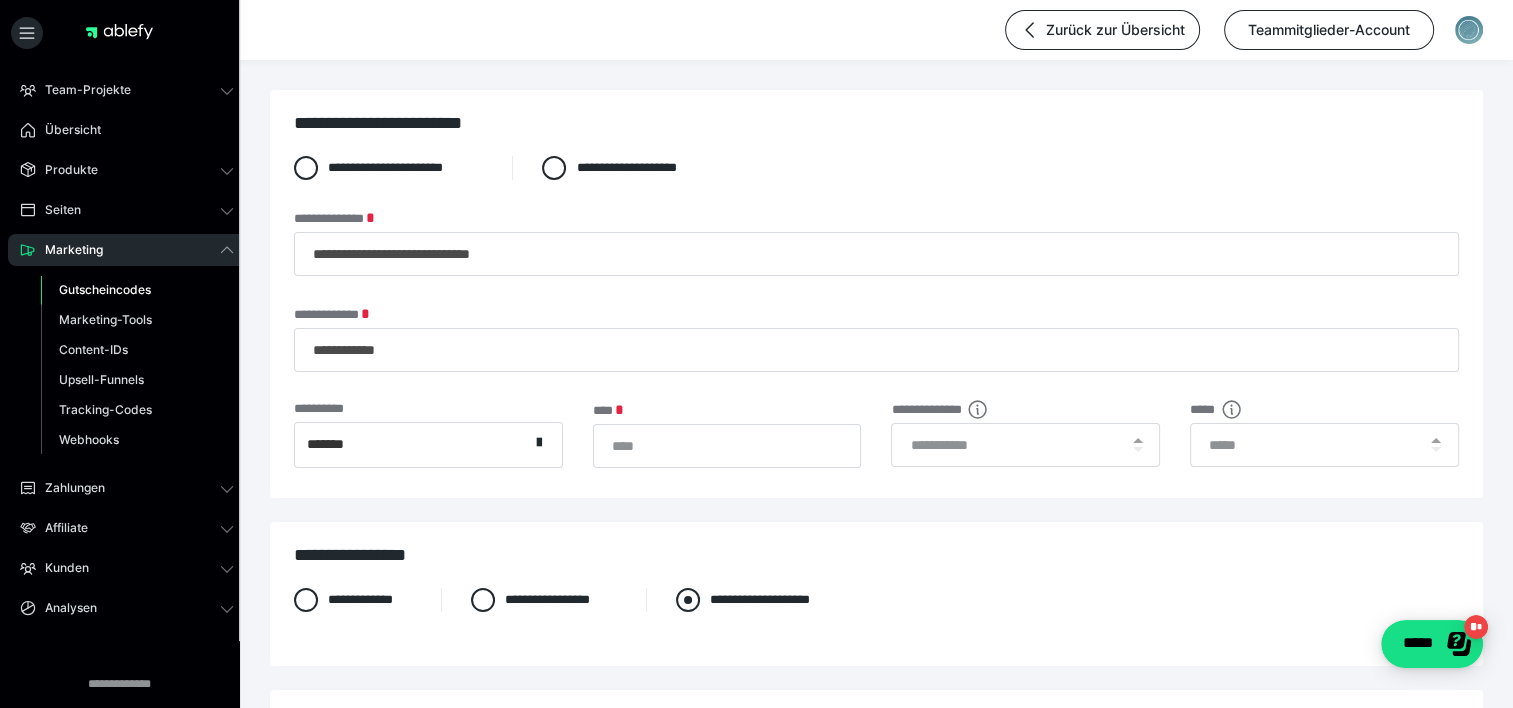 click on "**********" at bounding box center (763, 600) 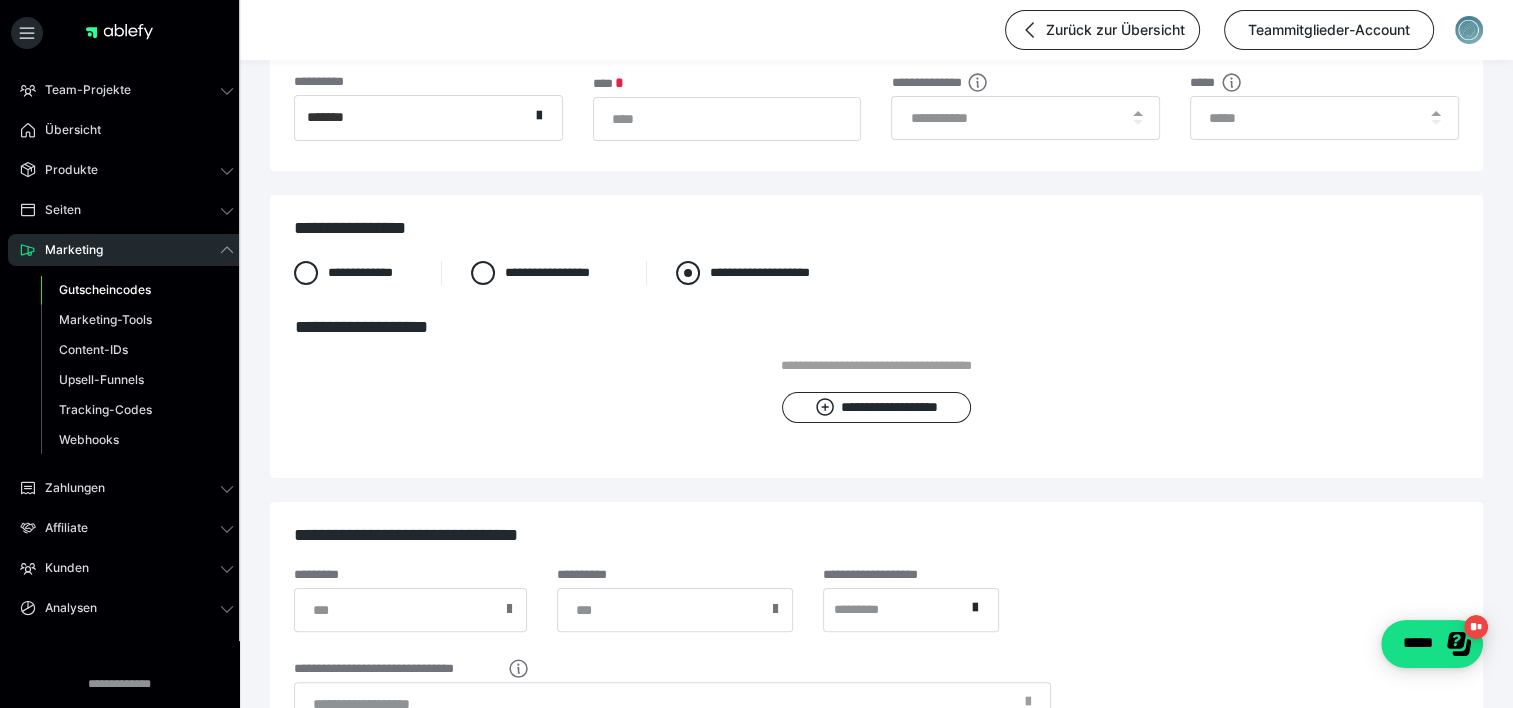scroll, scrollTop: 328, scrollLeft: 0, axis: vertical 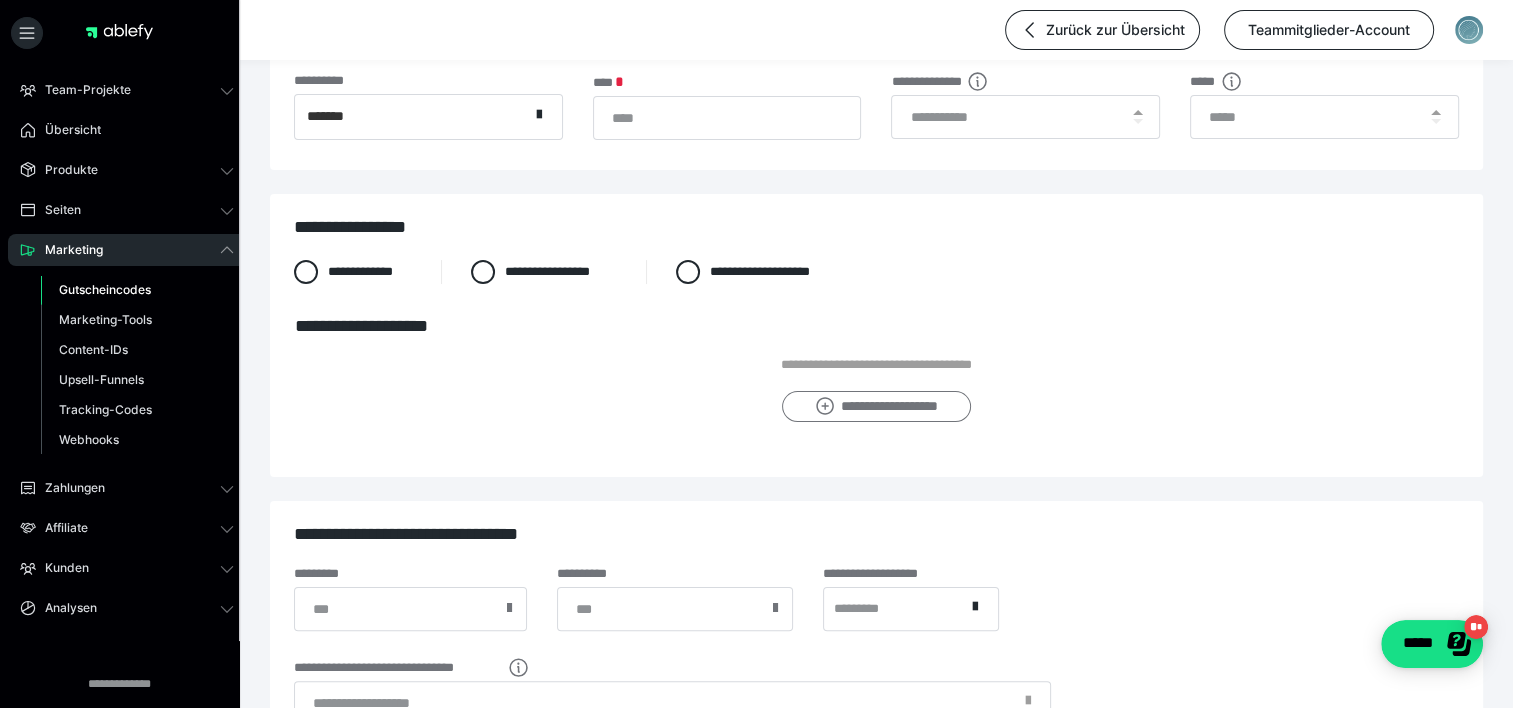 click on "**********" at bounding box center [876, 407] 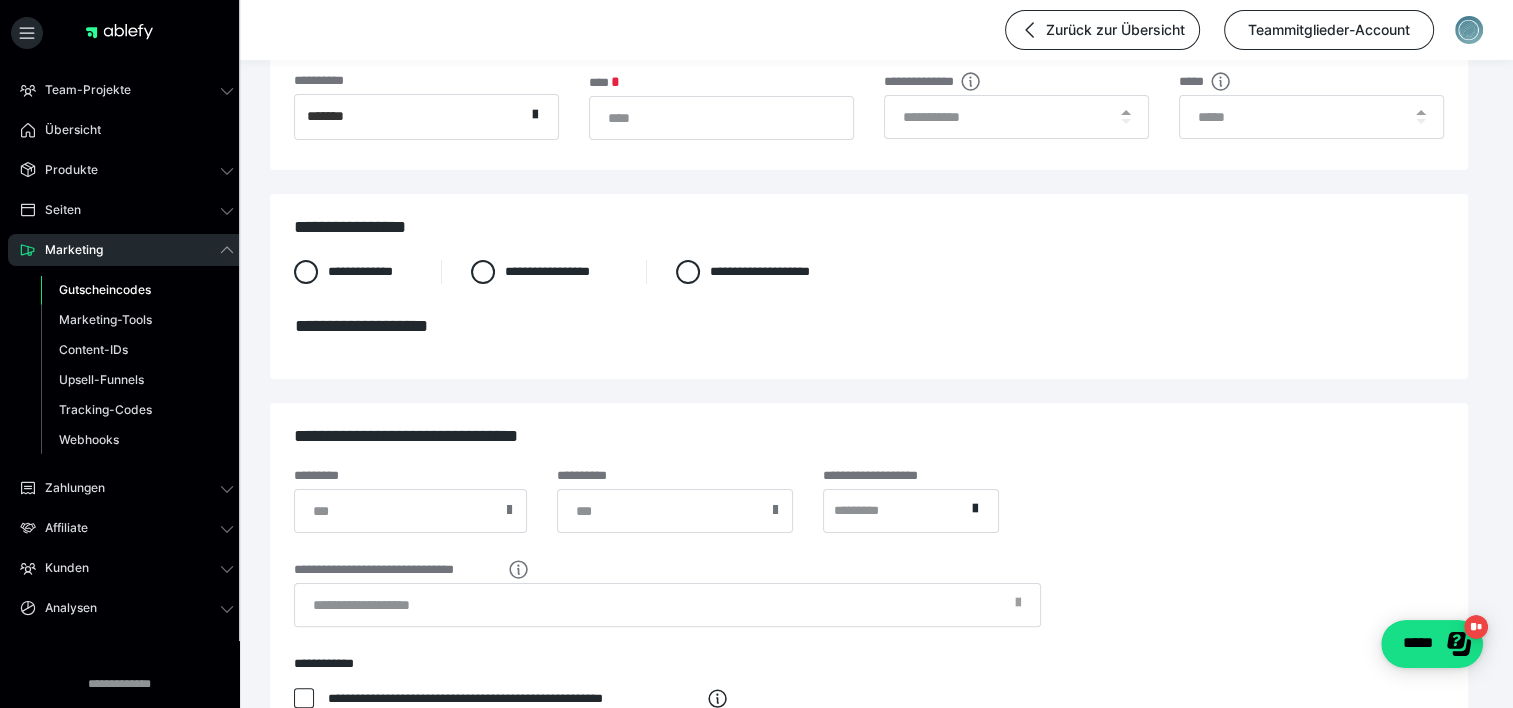 scroll, scrollTop: 0, scrollLeft: 0, axis: both 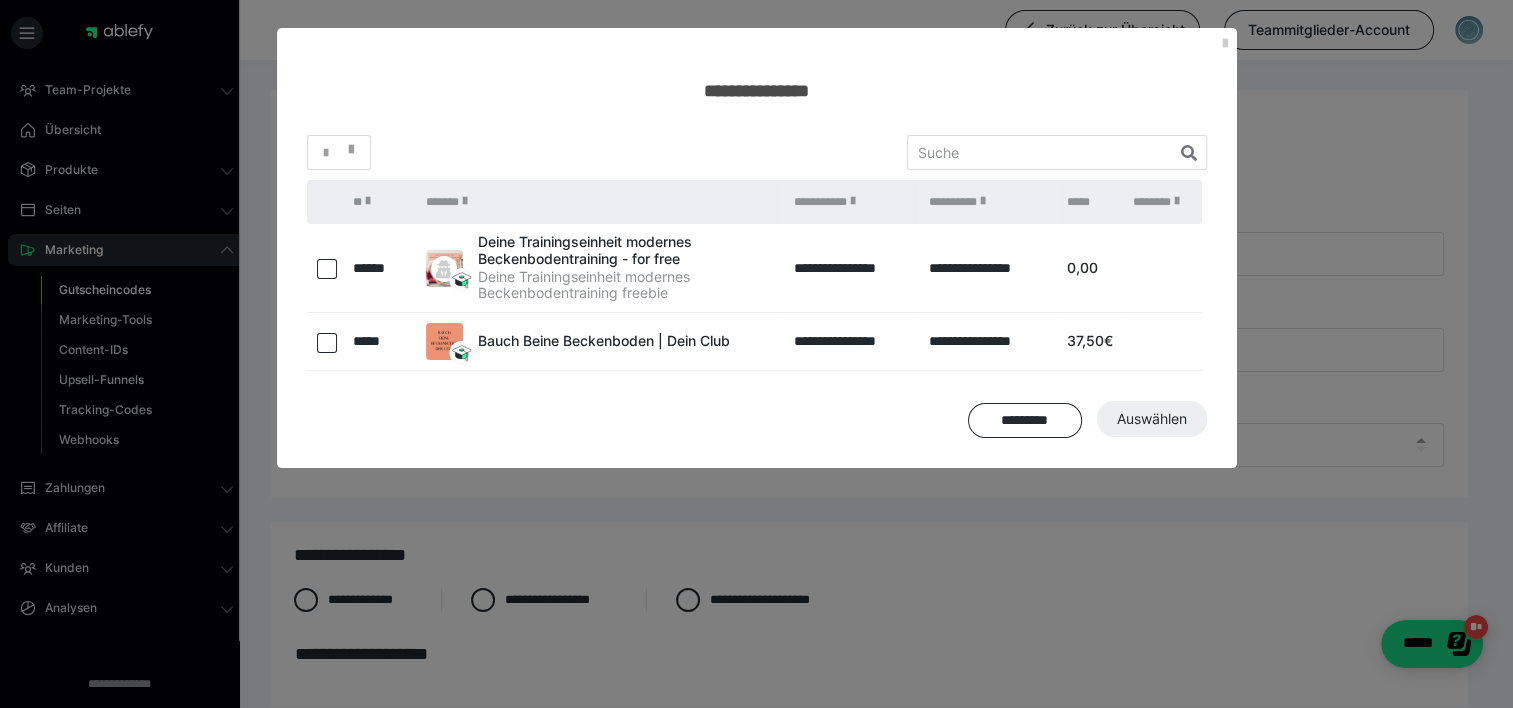 click at bounding box center (325, 342) 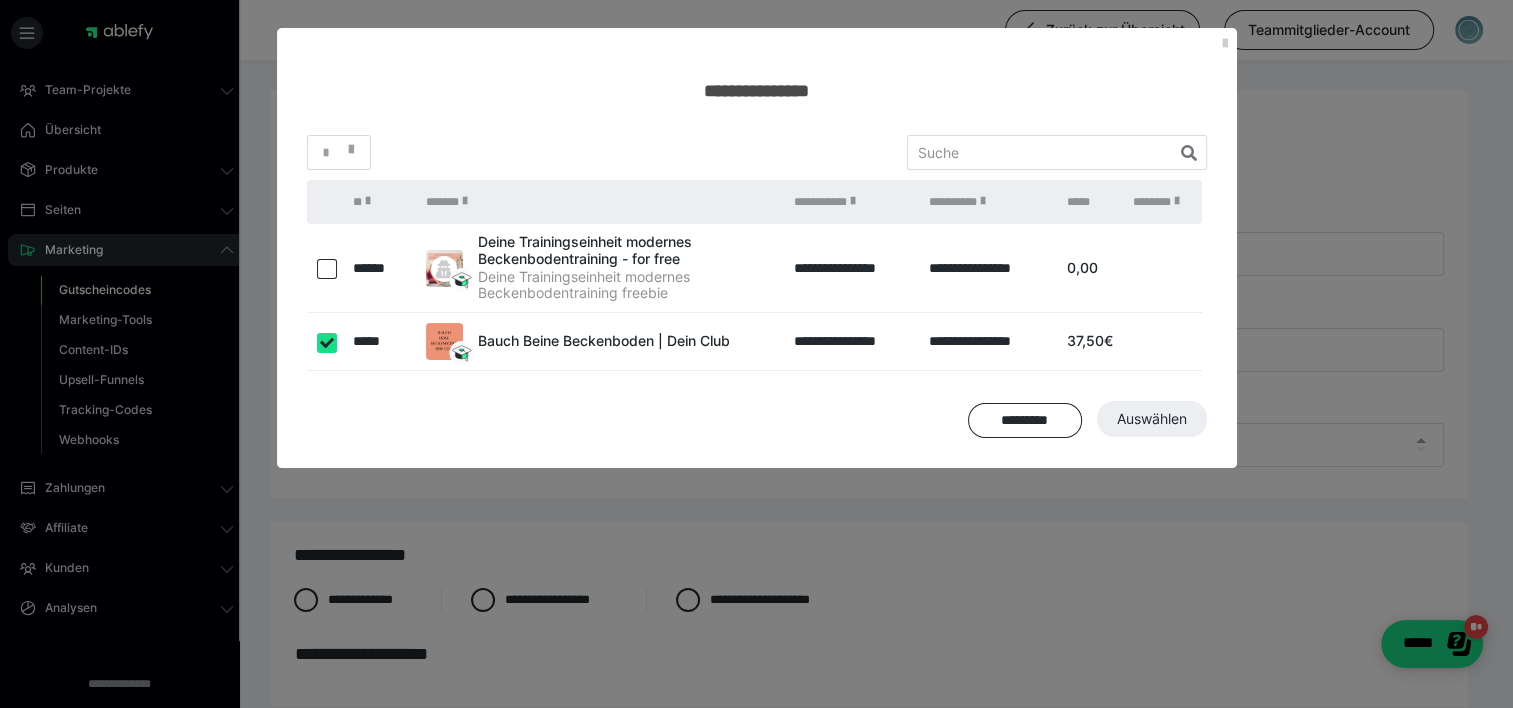 checkbox on "true" 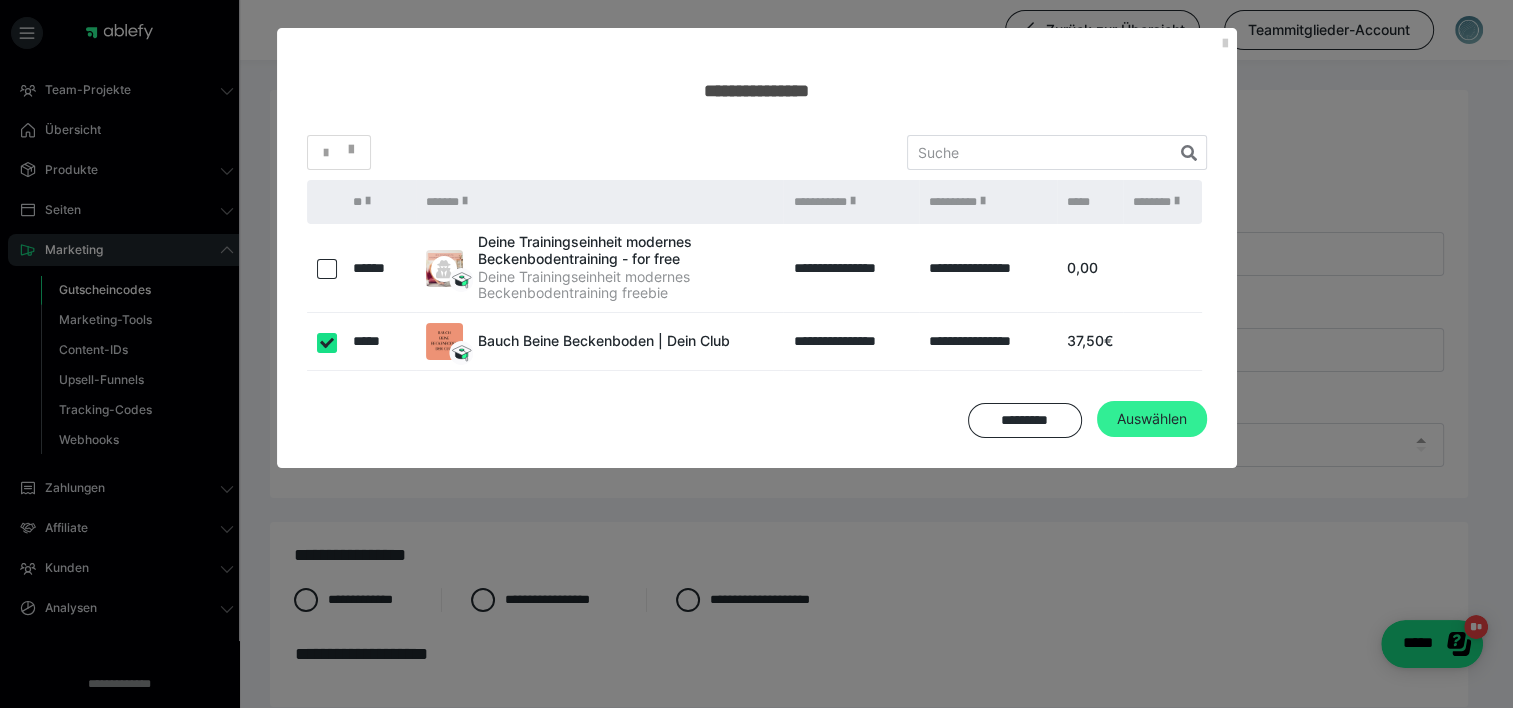 click on "Auswählen" at bounding box center (1152, 419) 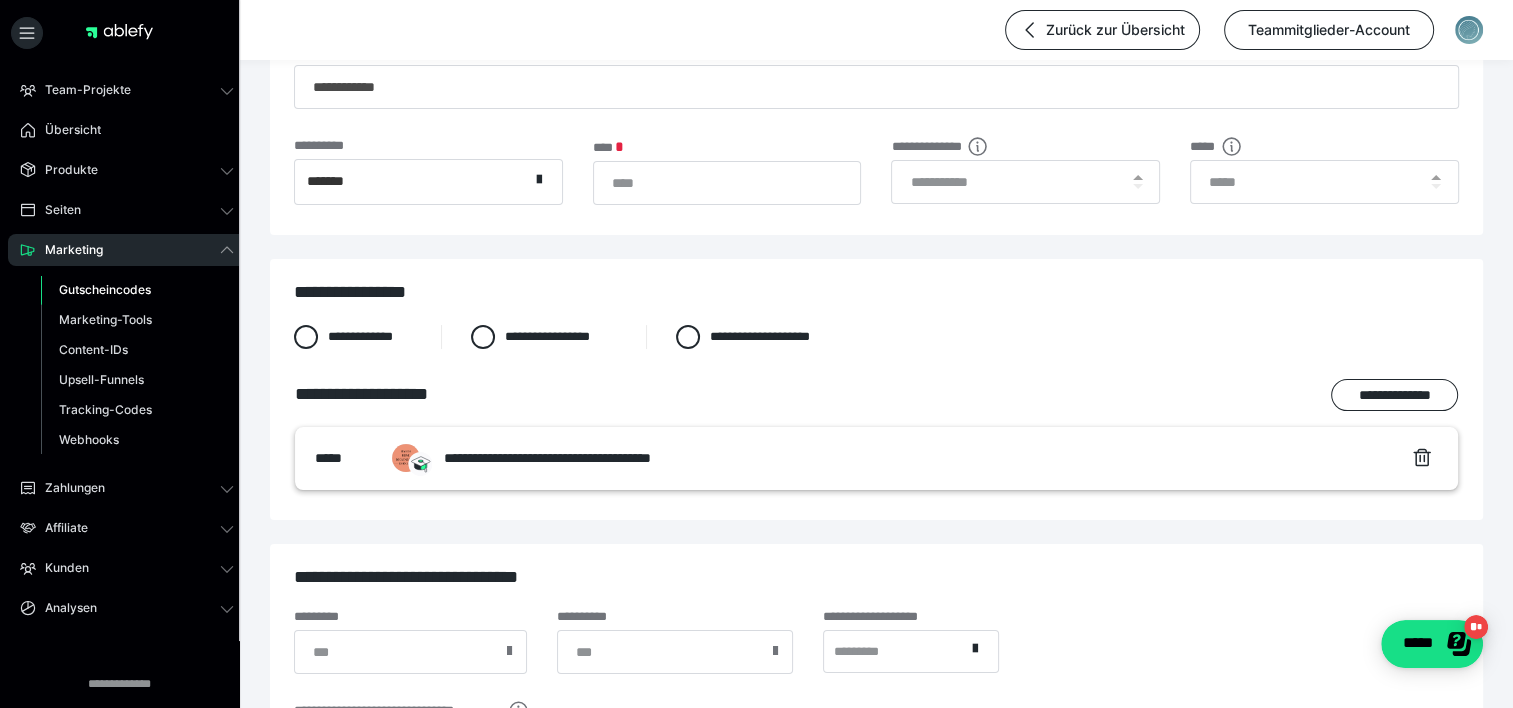 scroll, scrollTop: 307, scrollLeft: 0, axis: vertical 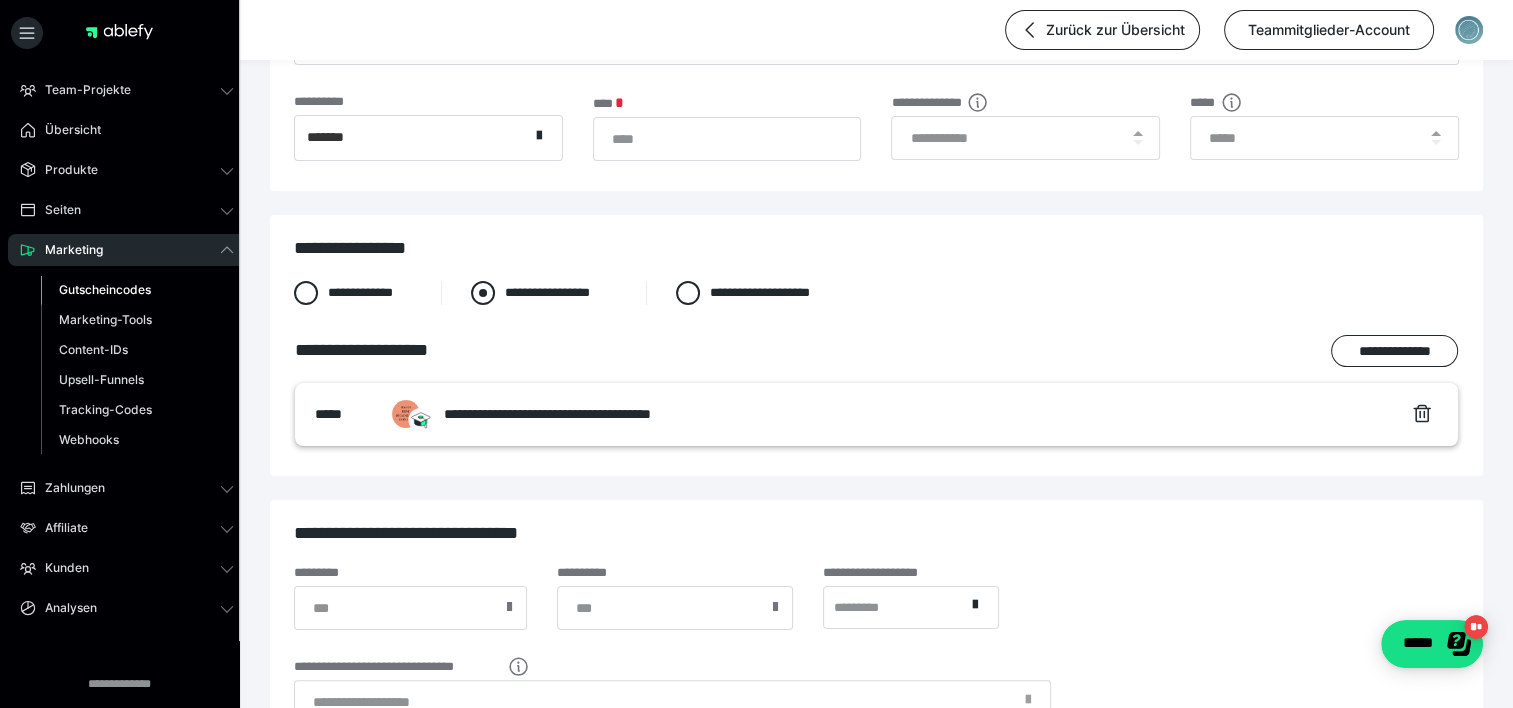 click on "**********" at bounding box center (543, 293) 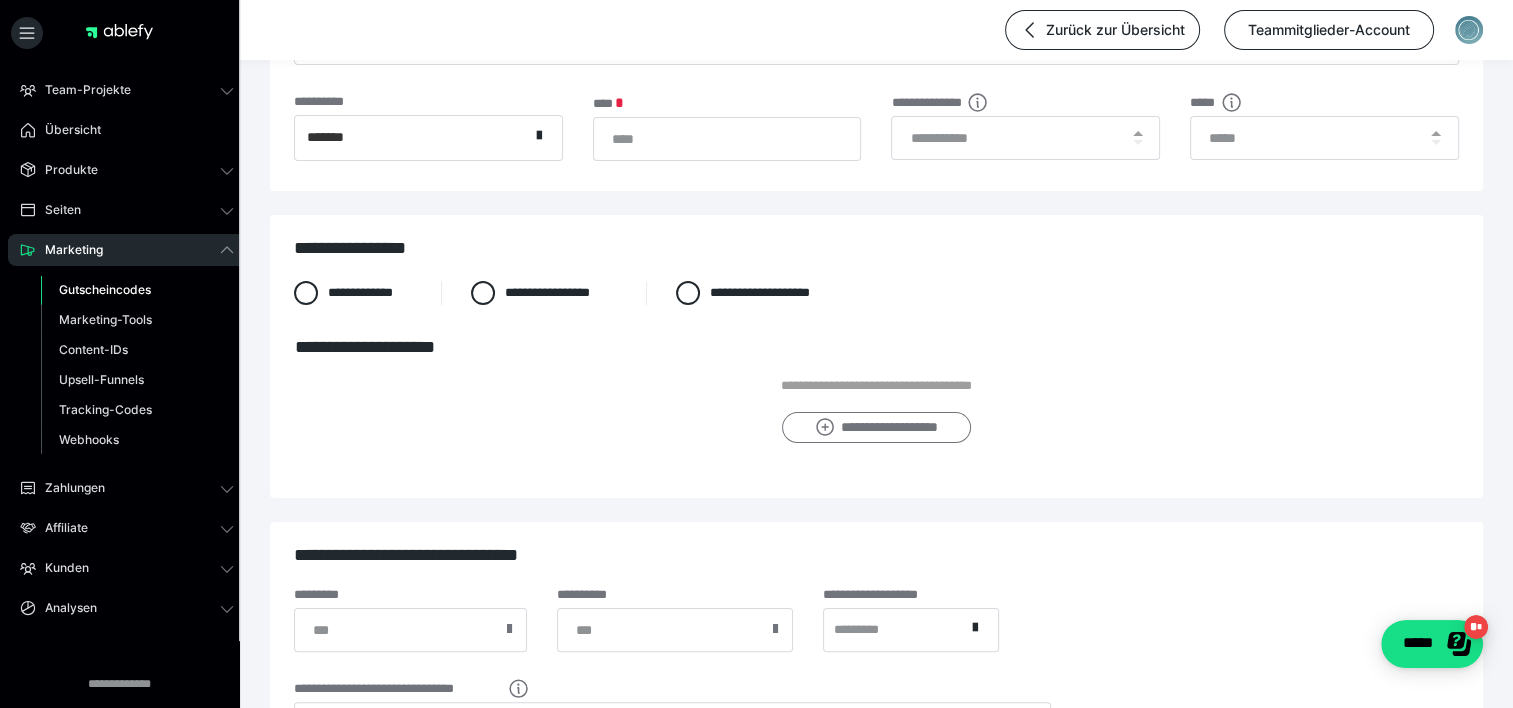 click on "**********" at bounding box center (876, 428) 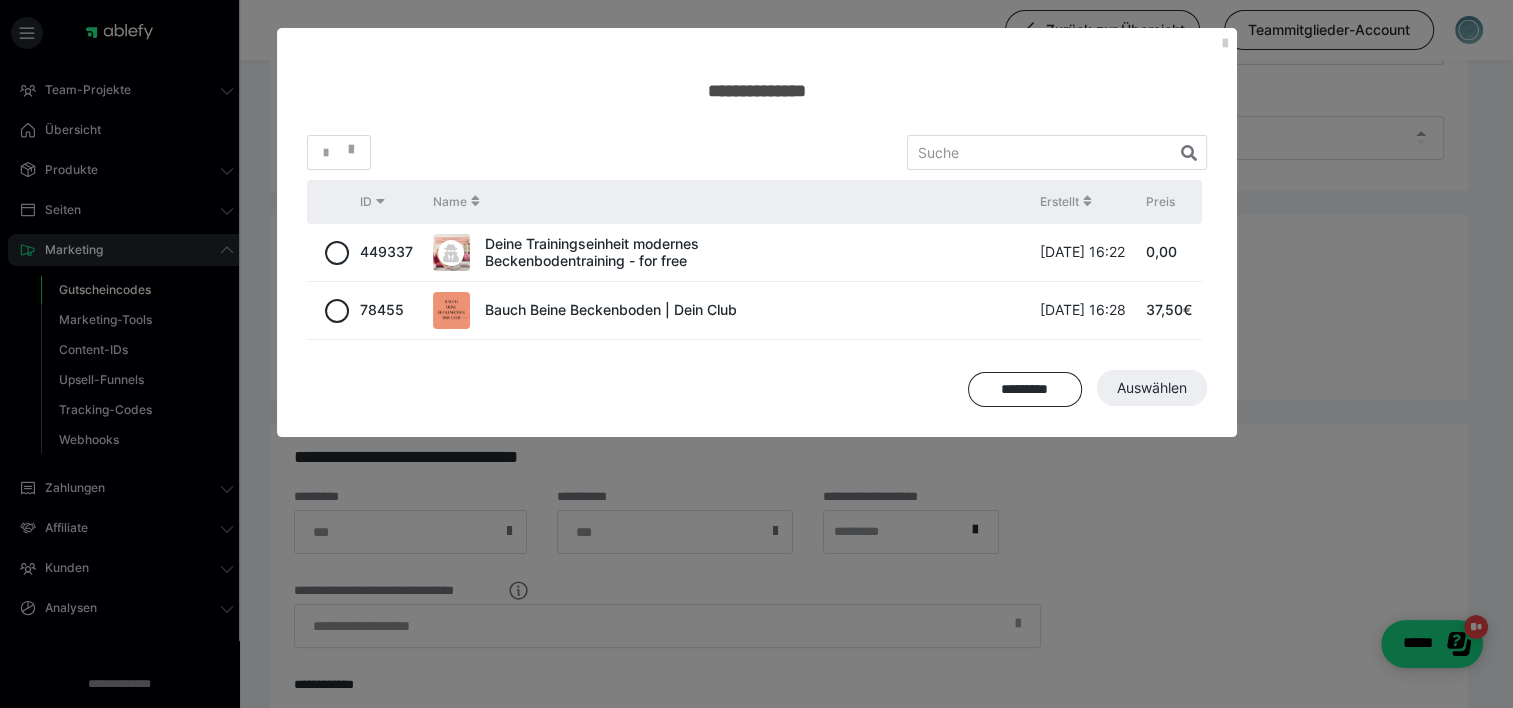 click at bounding box center [333, 311] 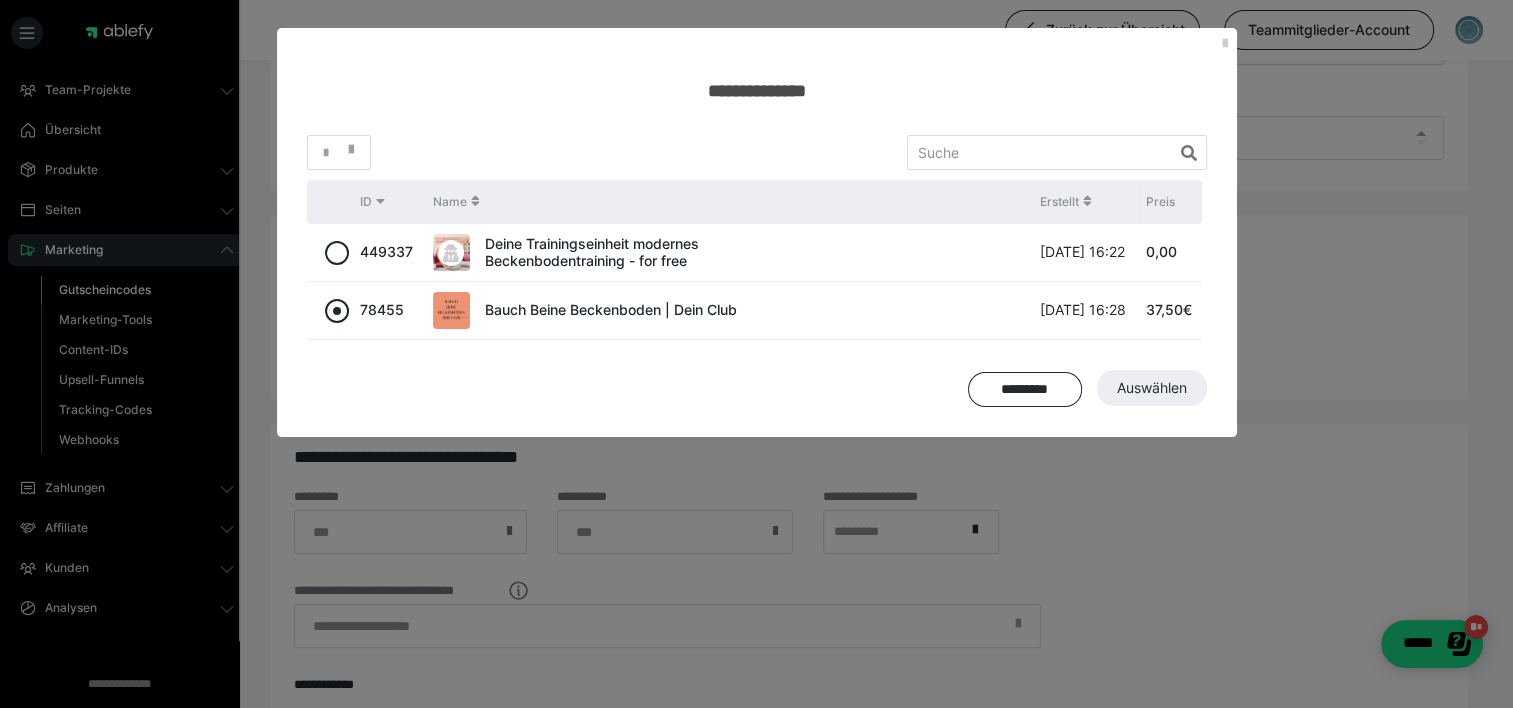 click at bounding box center [337, 311] 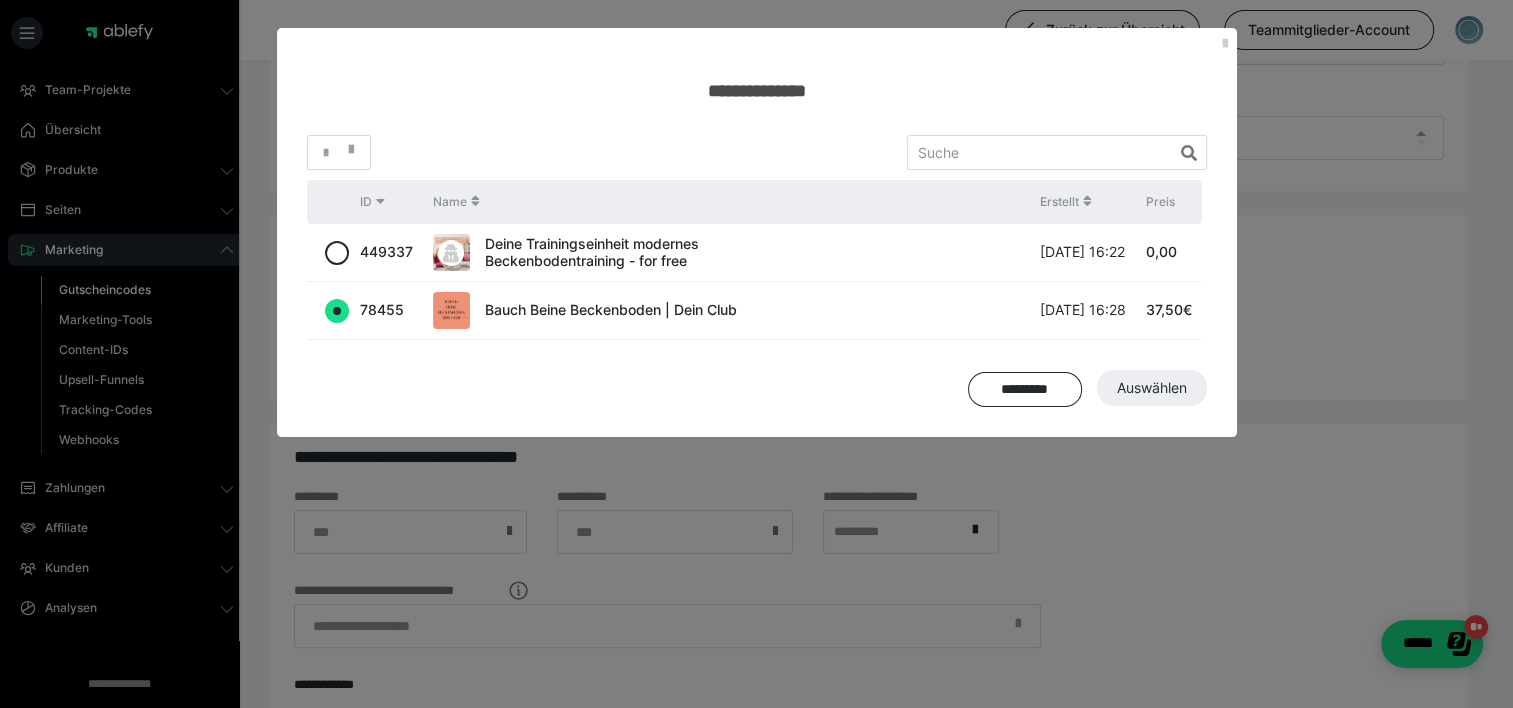 radio on "true" 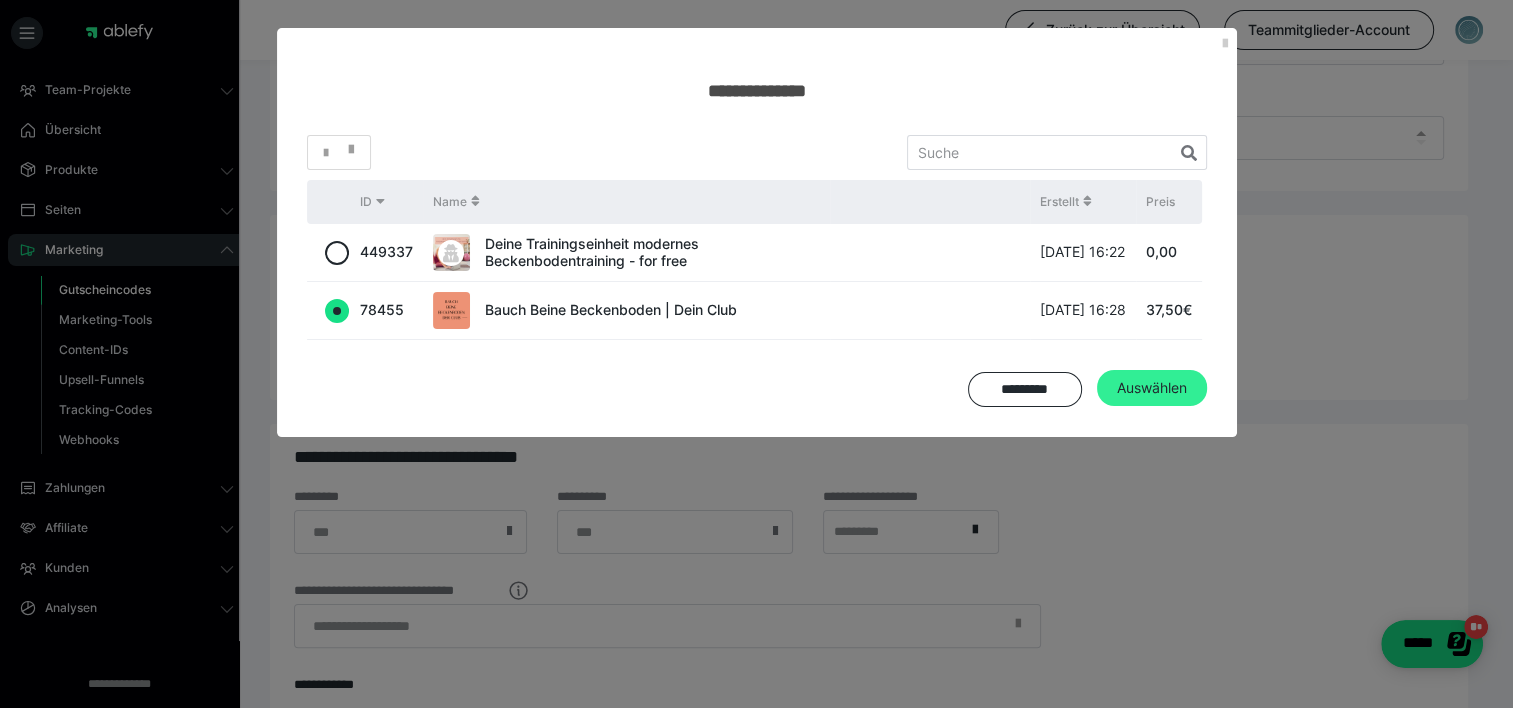 click on "Auswählen" at bounding box center [1152, 388] 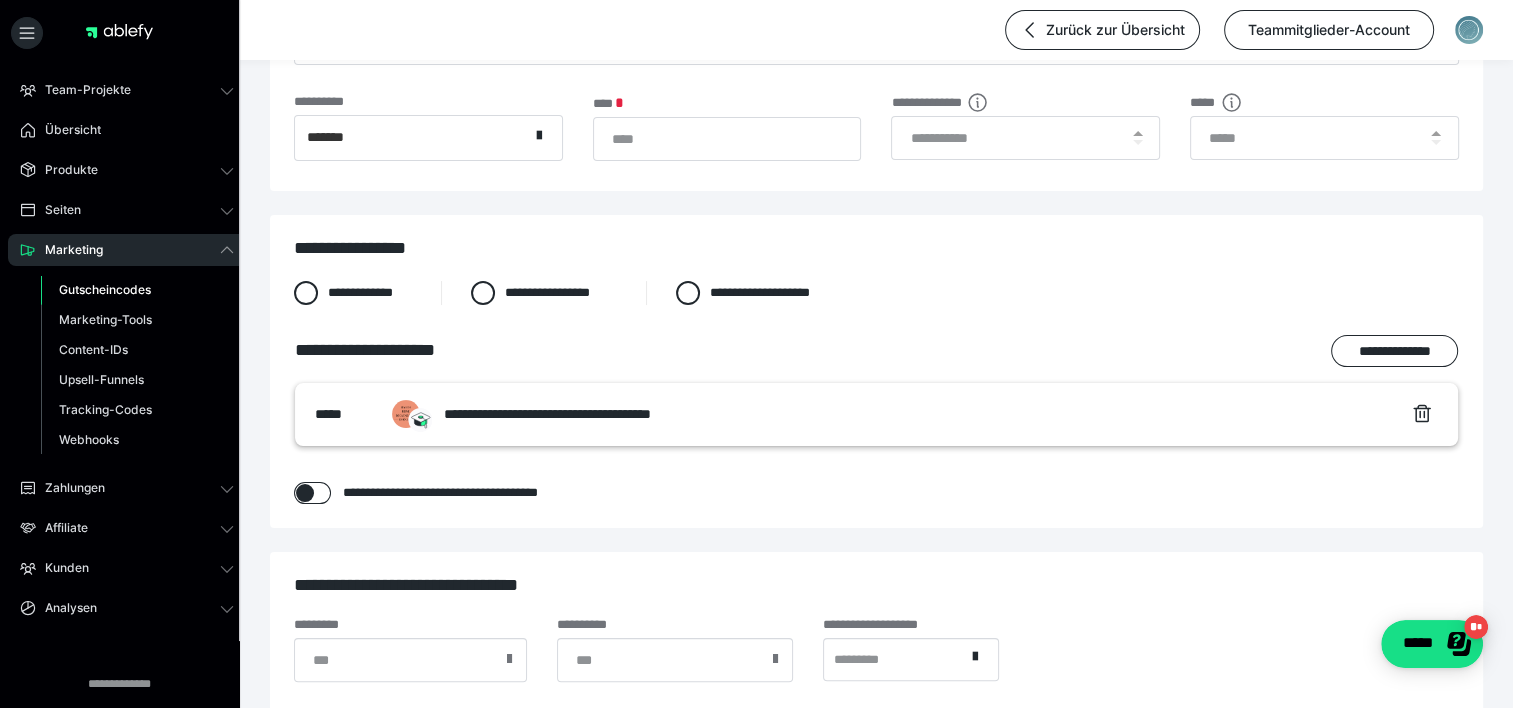 click at bounding box center (305, 493) 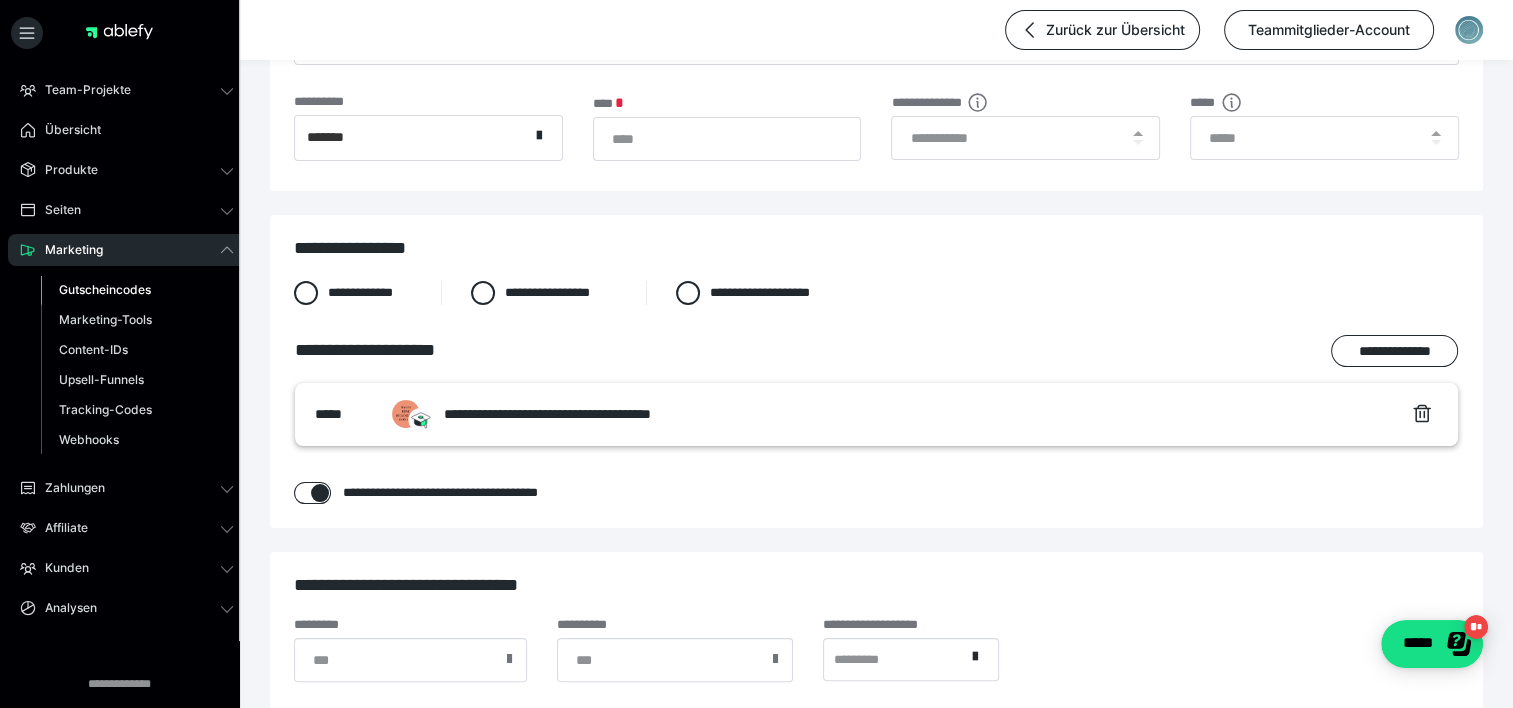 checkbox on "****" 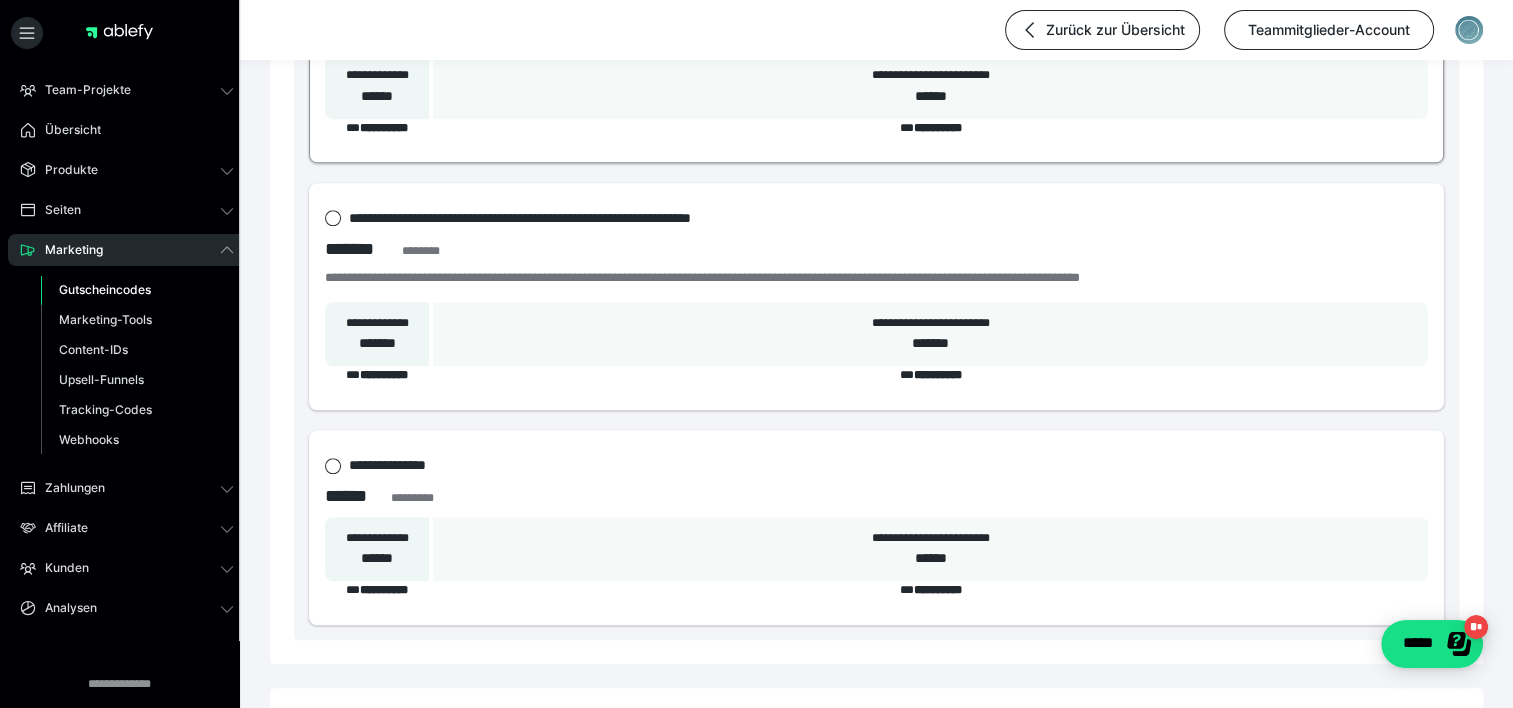 scroll, scrollTop: 1450, scrollLeft: 0, axis: vertical 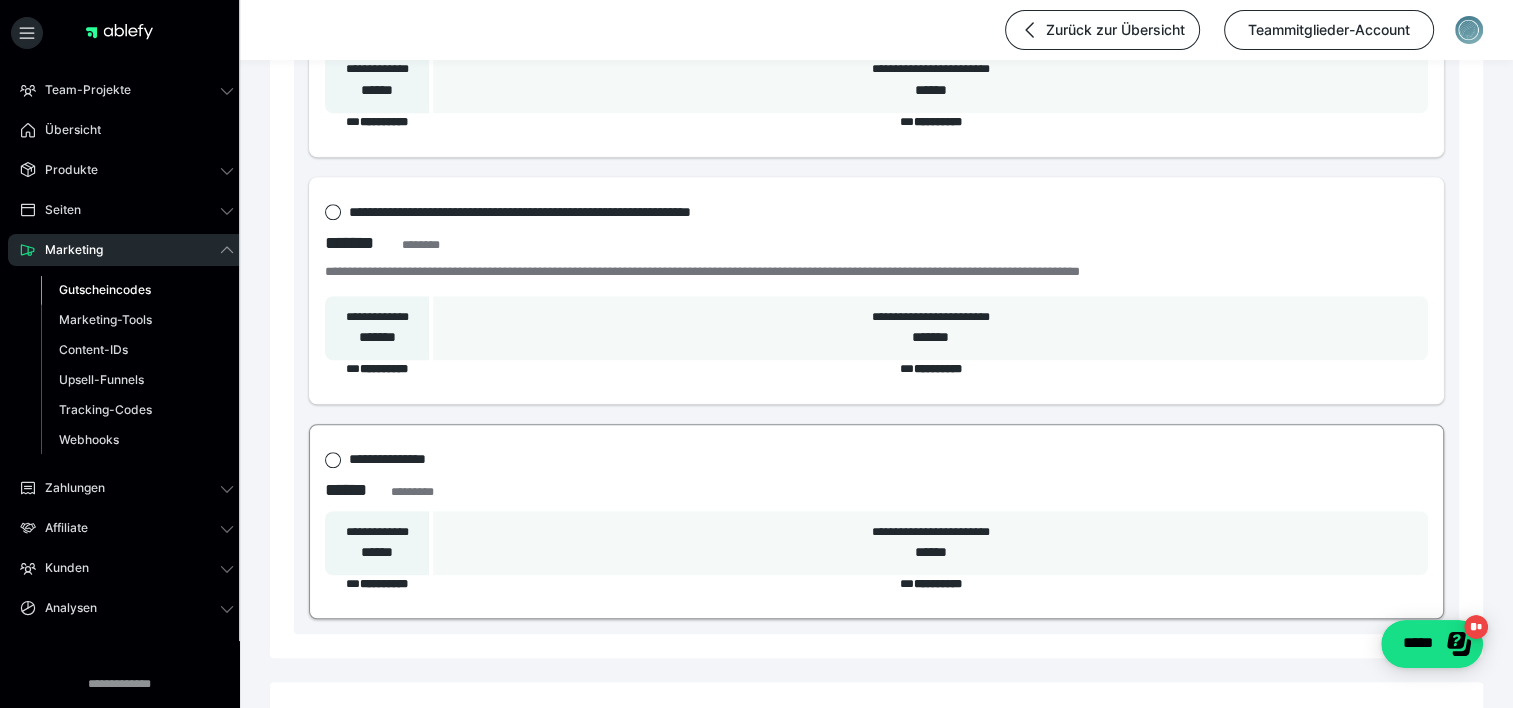 click 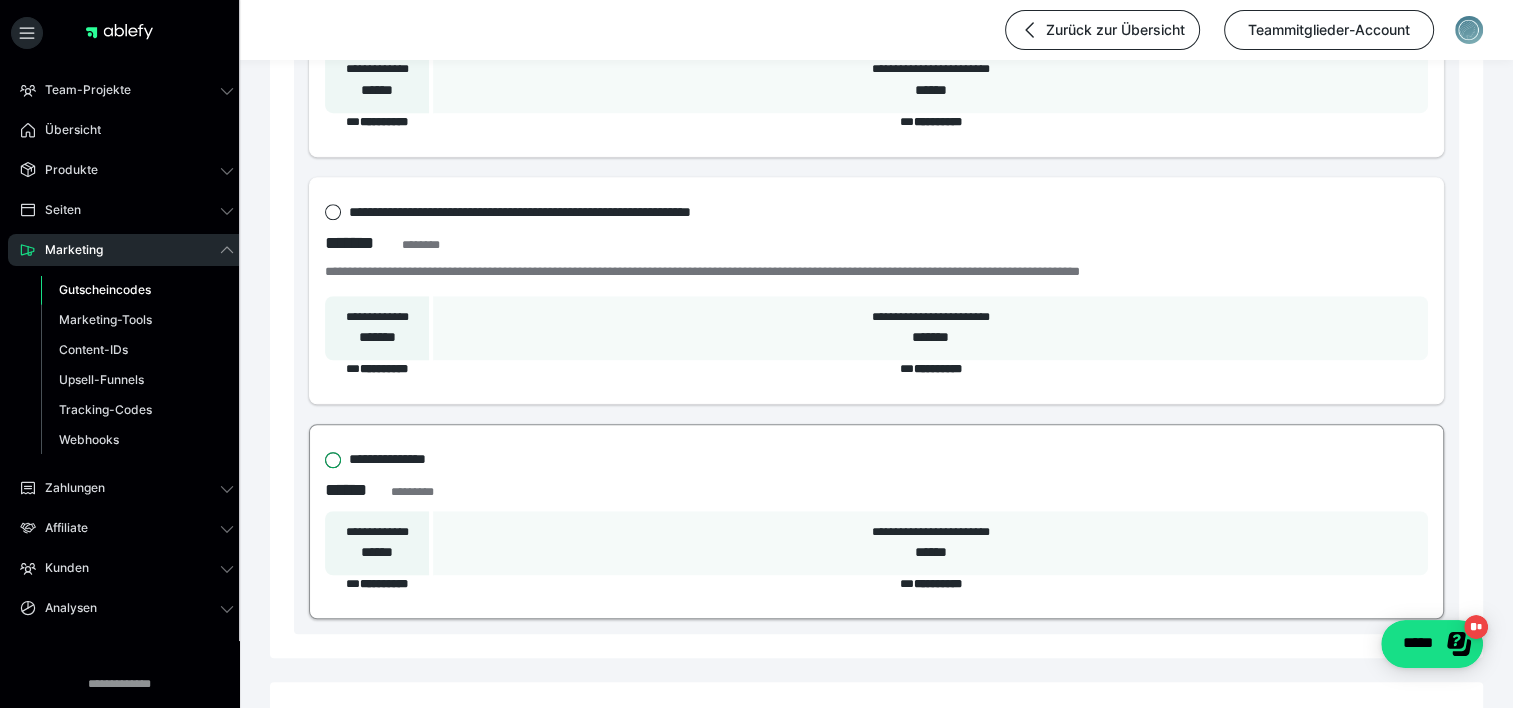 click on "**********" at bounding box center [325, 460] 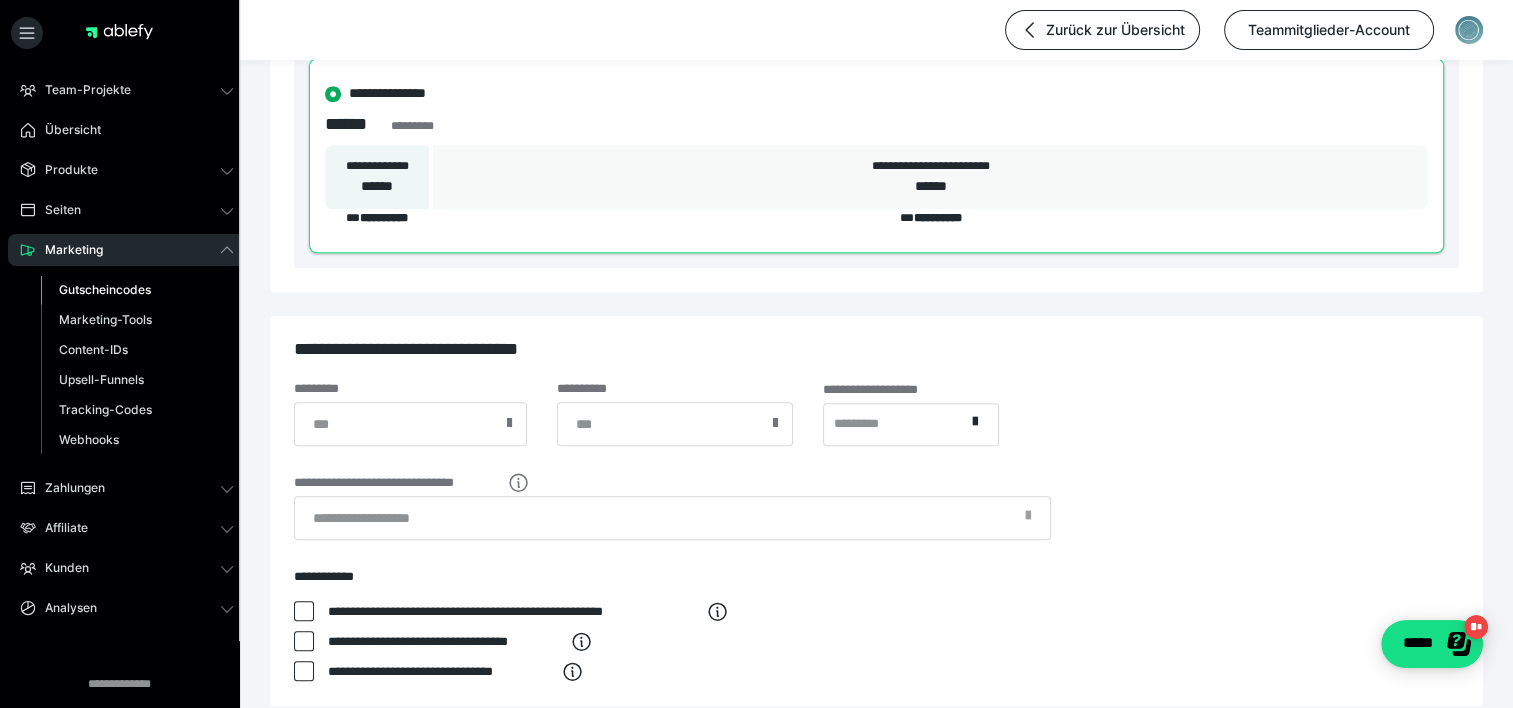 scroll, scrollTop: 1908, scrollLeft: 0, axis: vertical 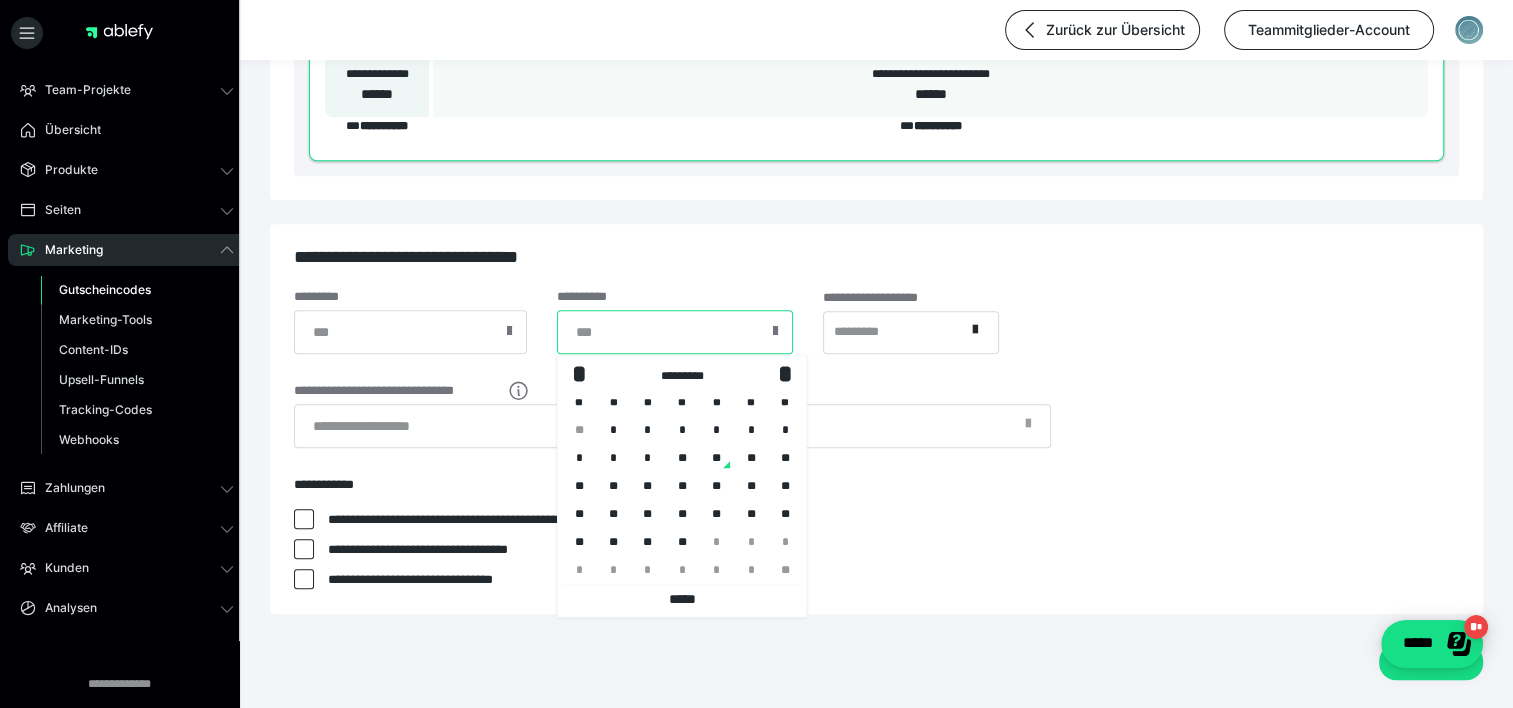click at bounding box center [675, 332] 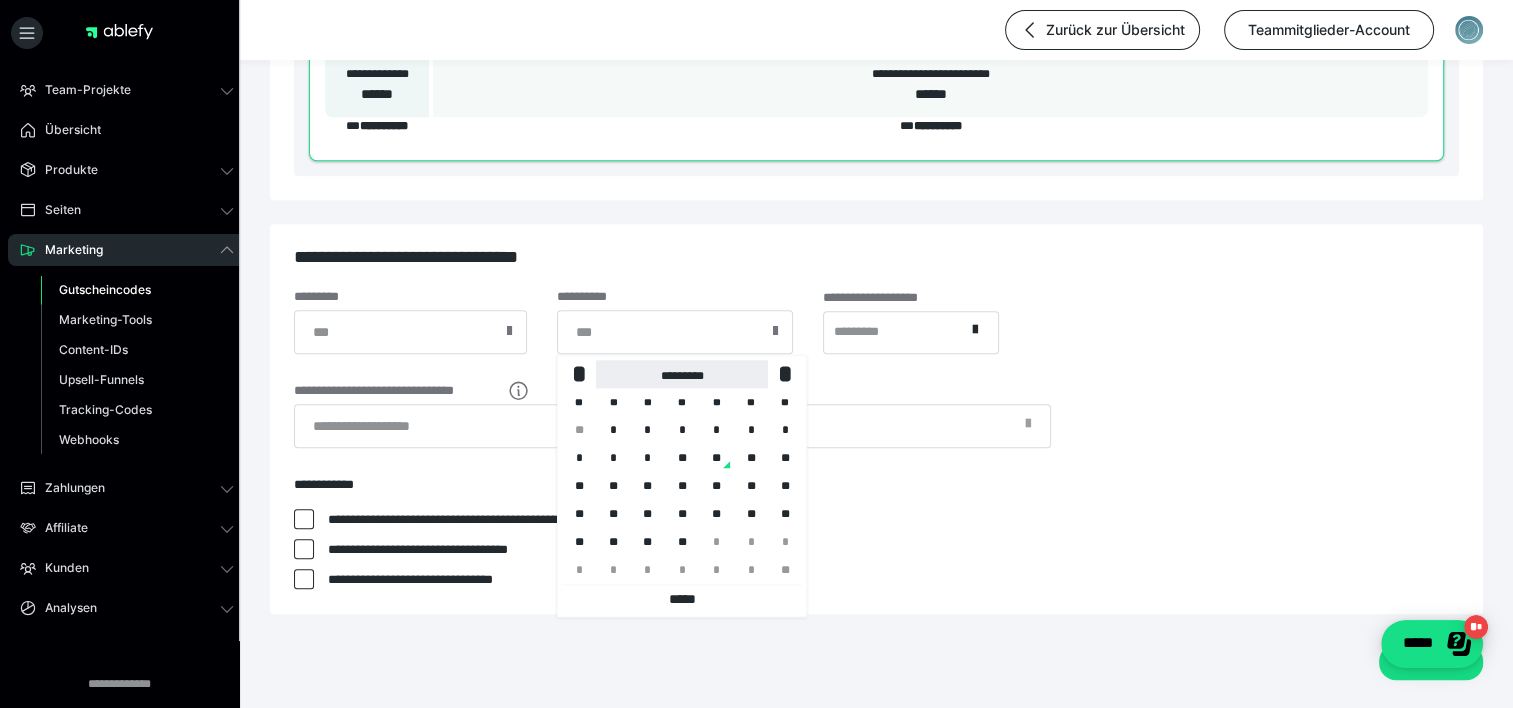 click on "*********" at bounding box center (682, 374) 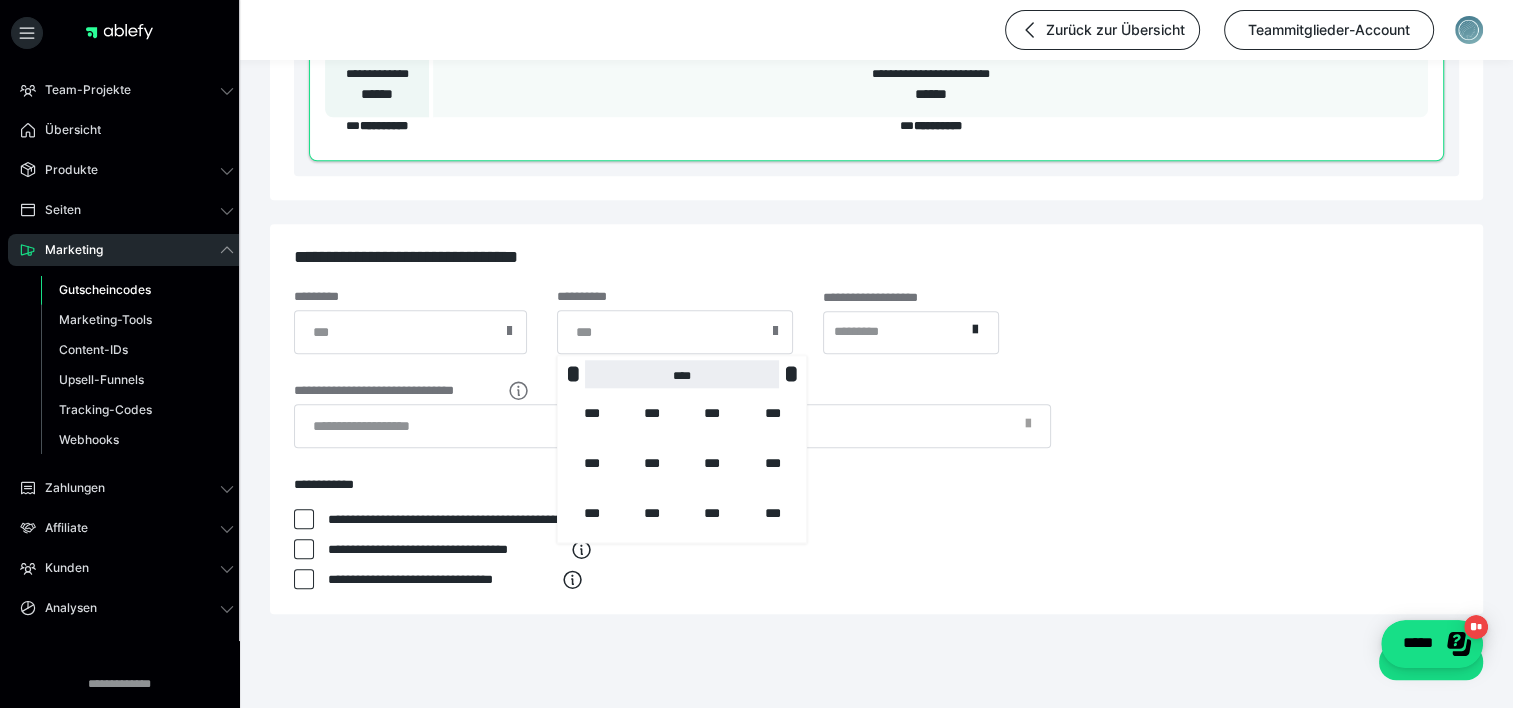 click on "****" at bounding box center (682, 374) 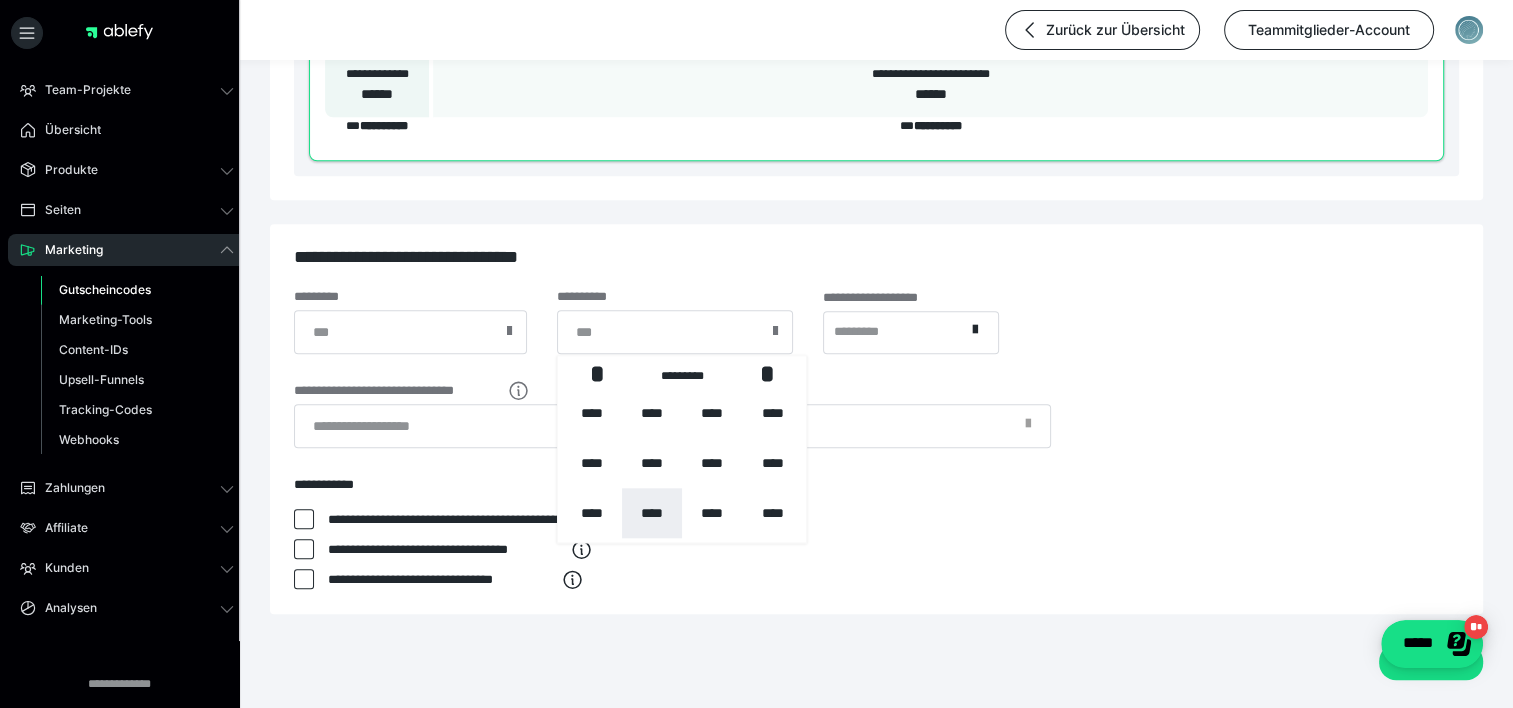 click on "****" at bounding box center (652, 513) 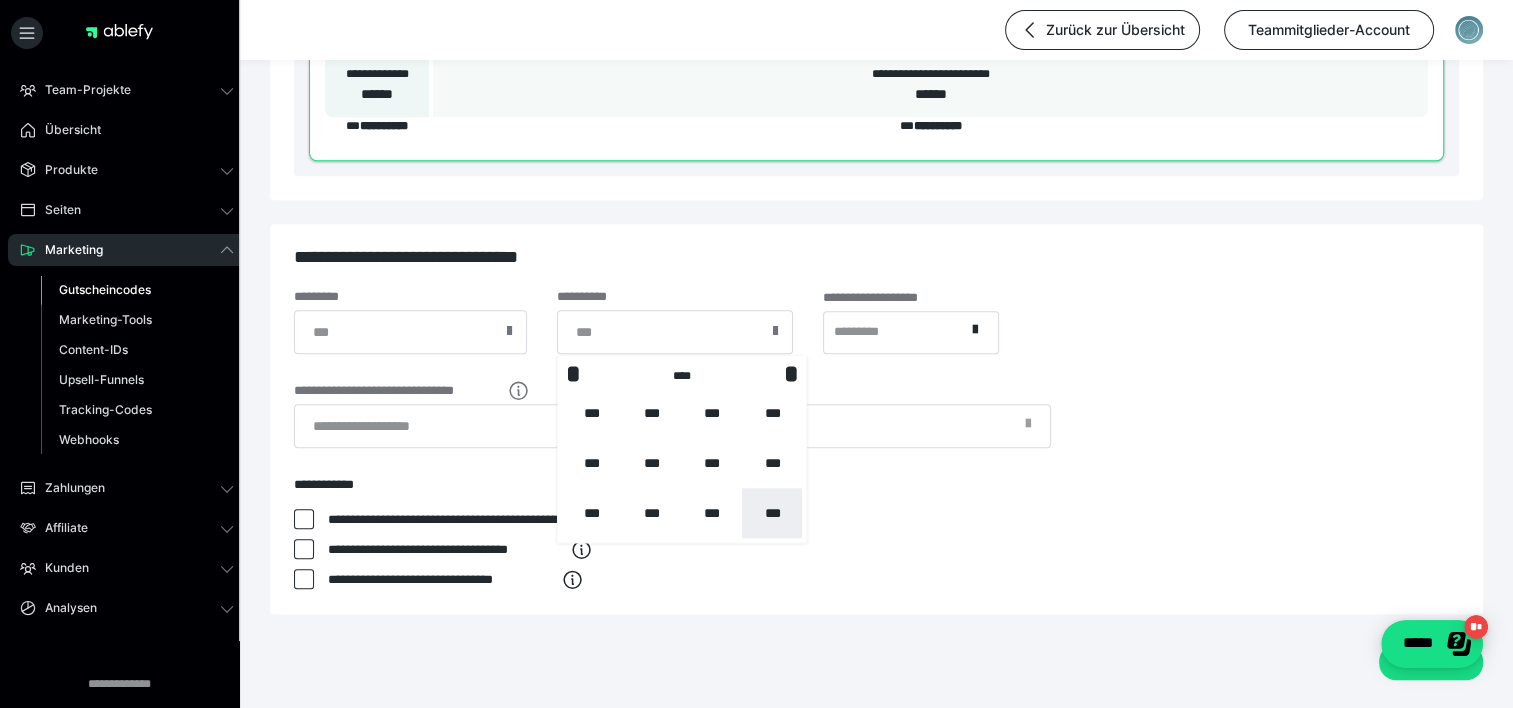 click on "***" at bounding box center [772, 513] 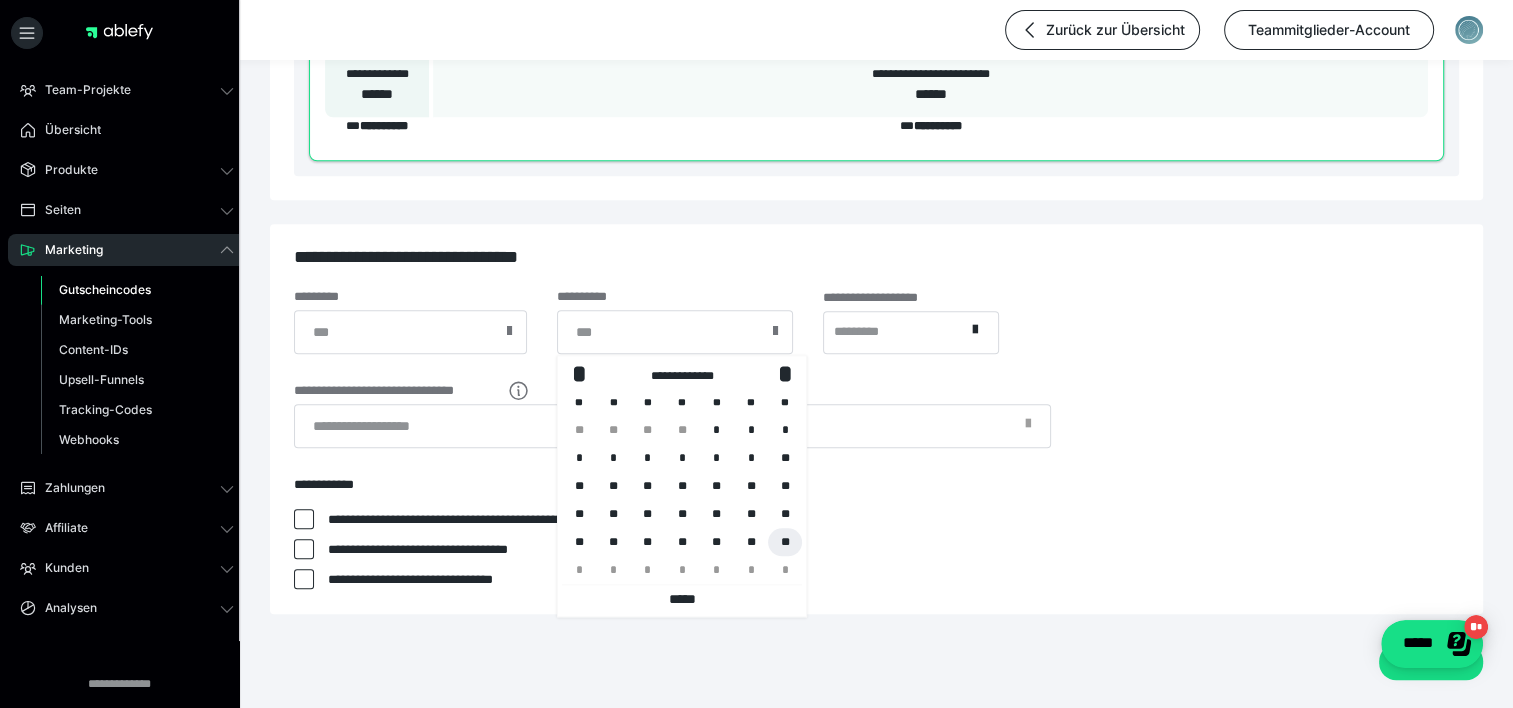 click on "**" at bounding box center (785, 542) 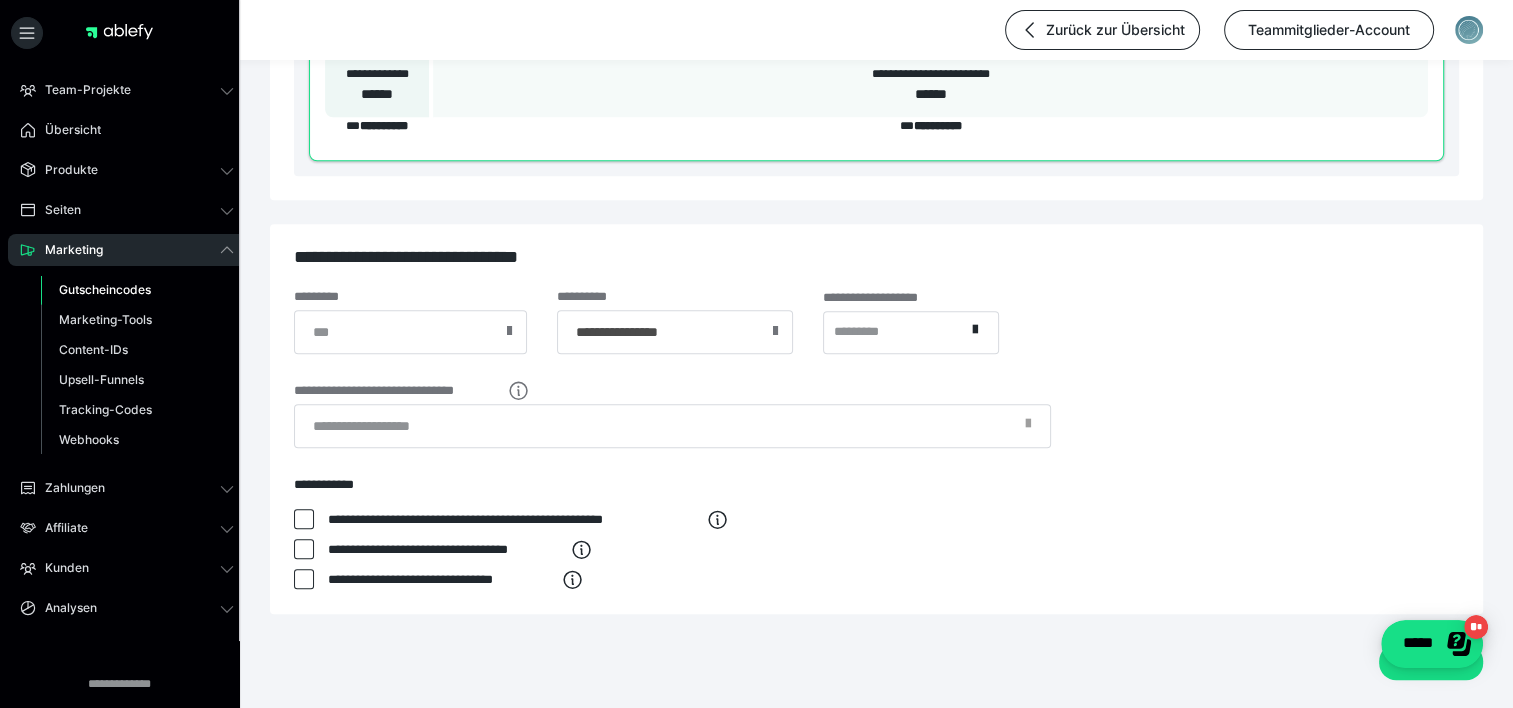click on "*********" at bounding box center (894, 332) 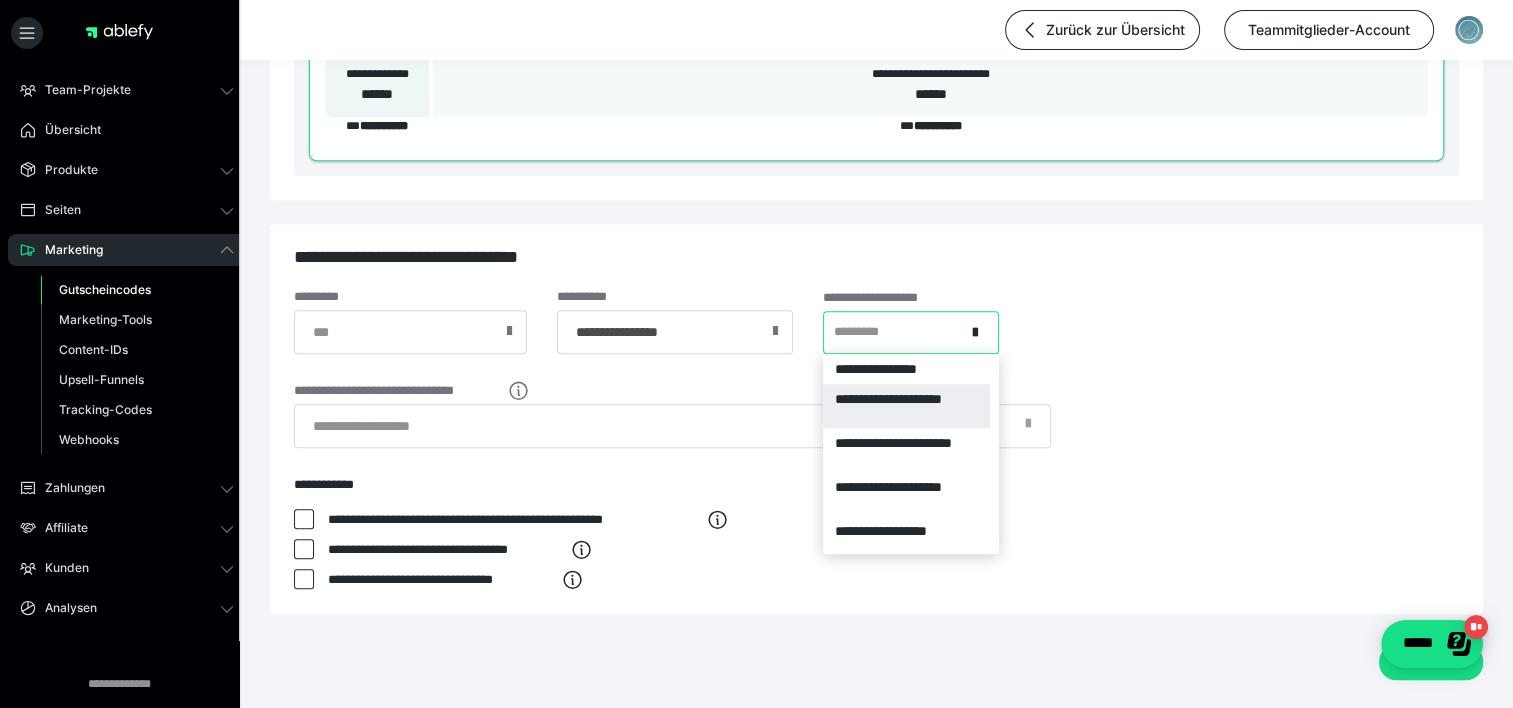 type on "***" 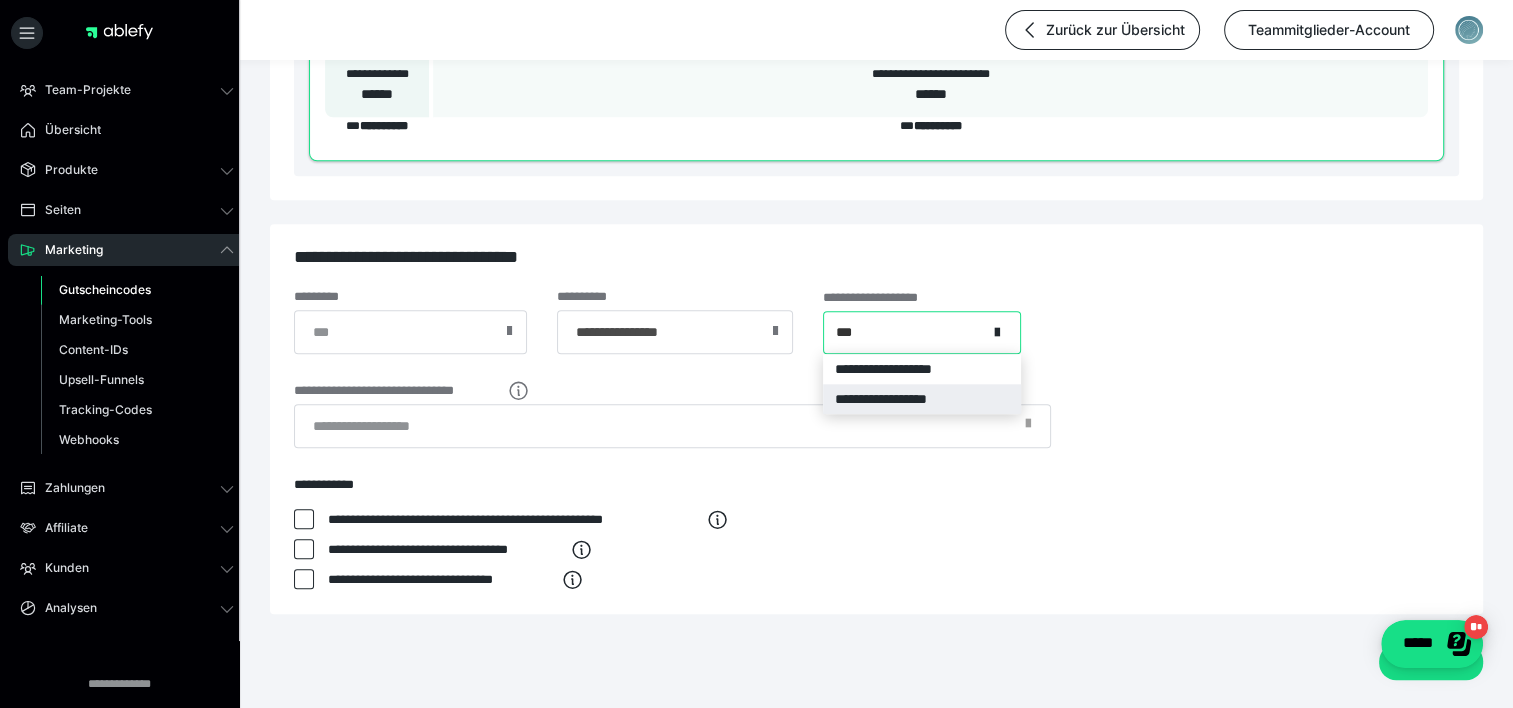 click on "**********" at bounding box center [925, 399] 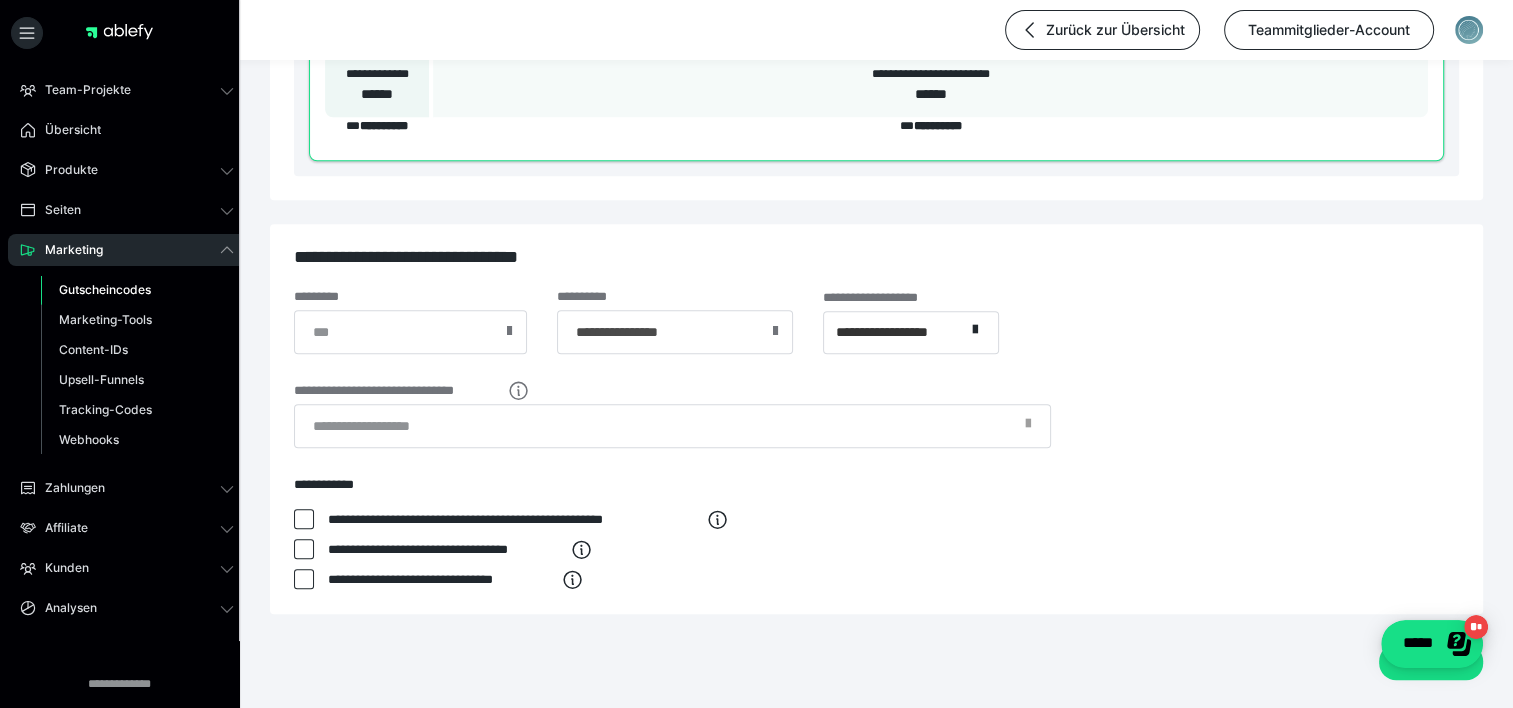 click on "**********" at bounding box center [876, 524] 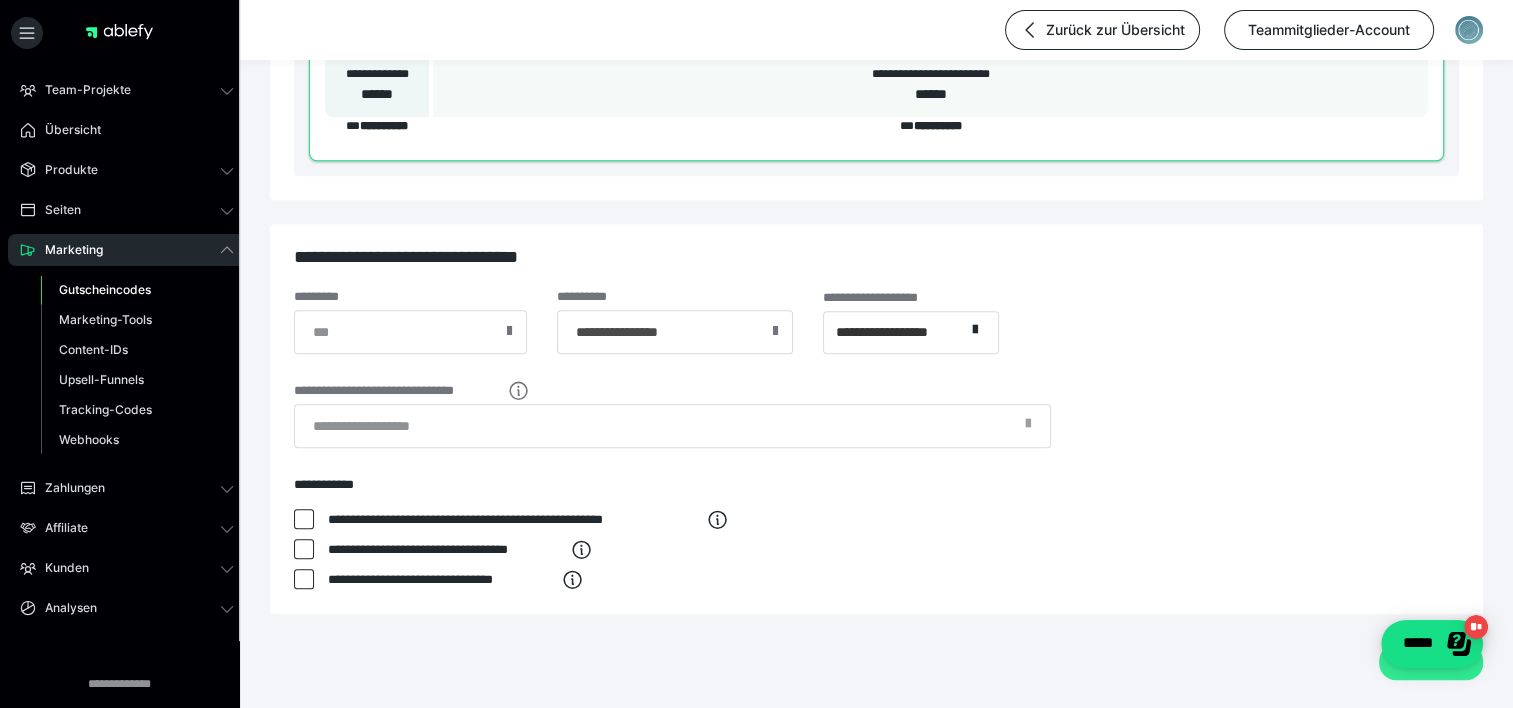 type 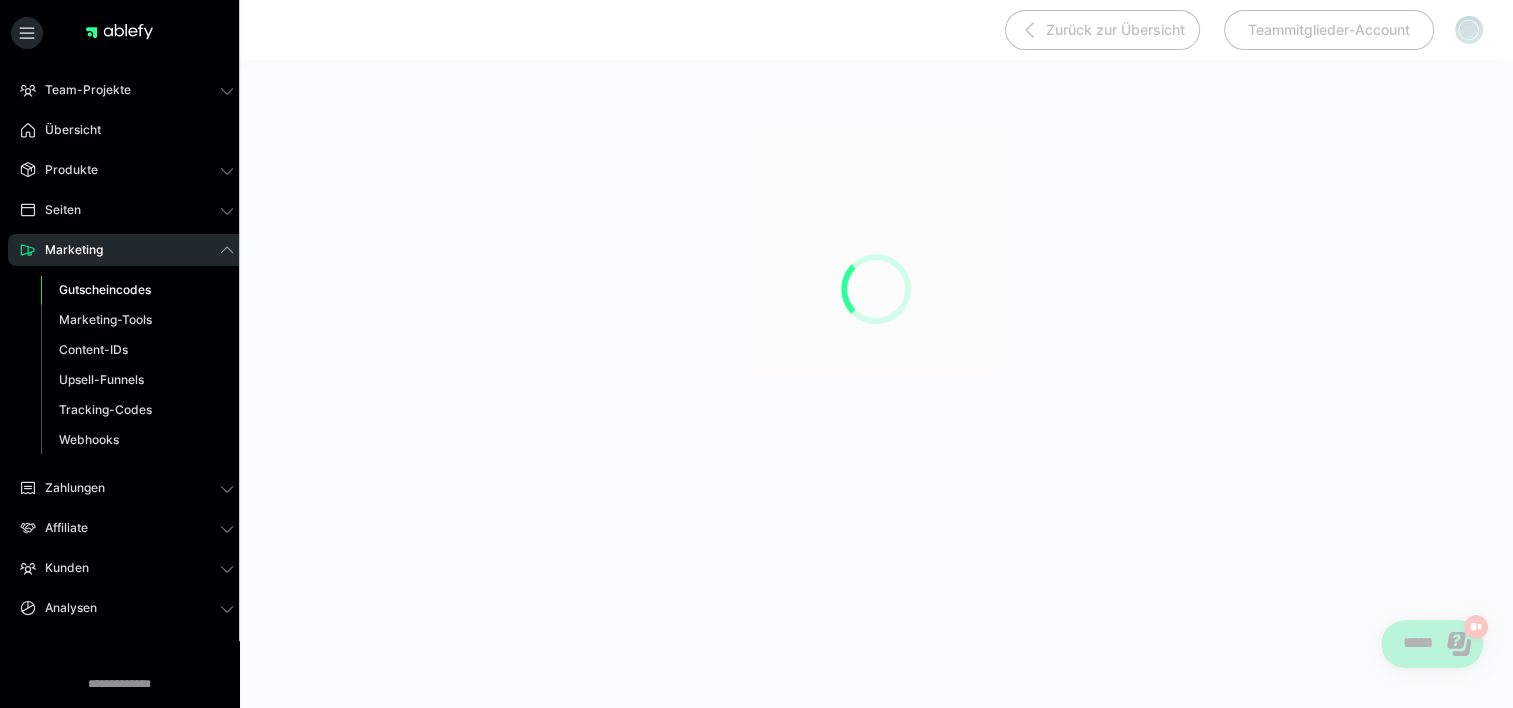 scroll, scrollTop: 0, scrollLeft: 0, axis: both 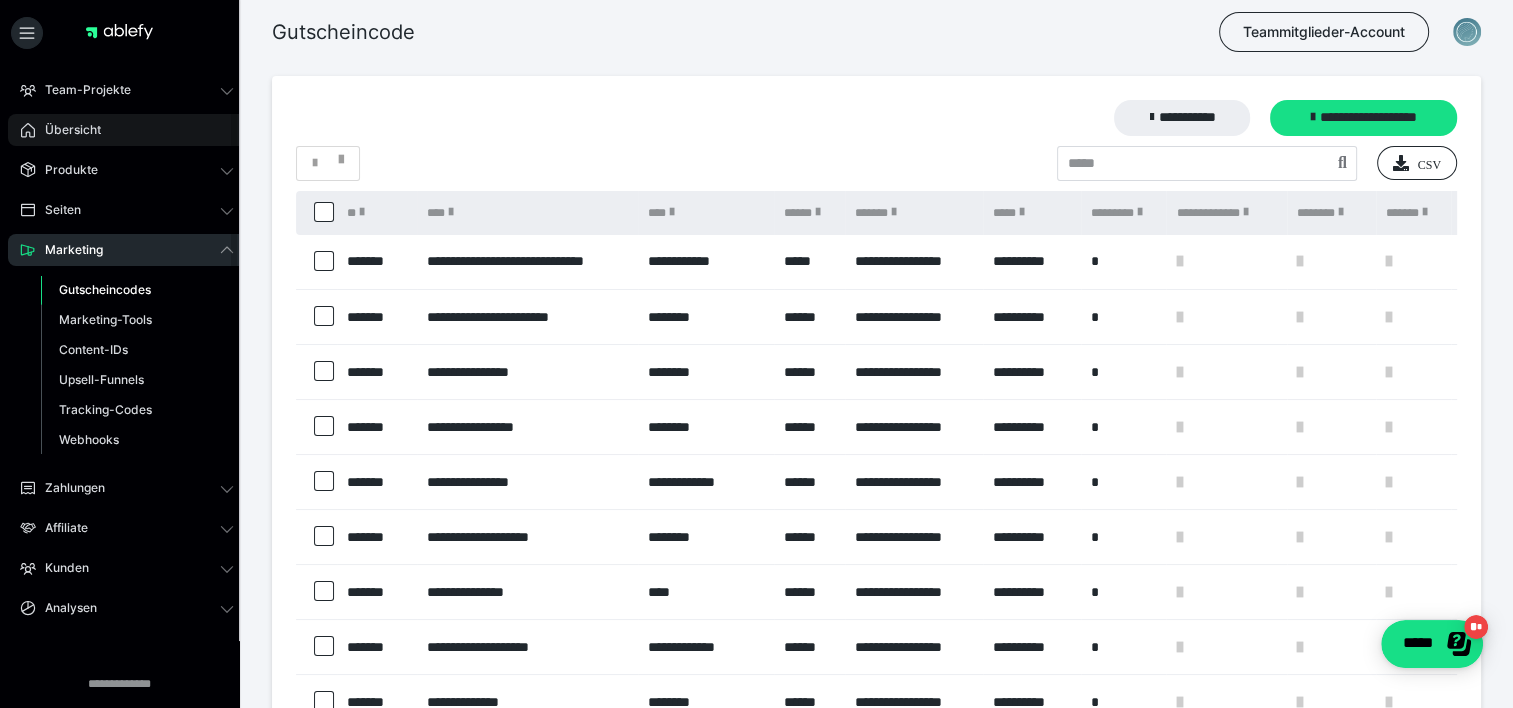 click on "Übersicht" at bounding box center (66, 130) 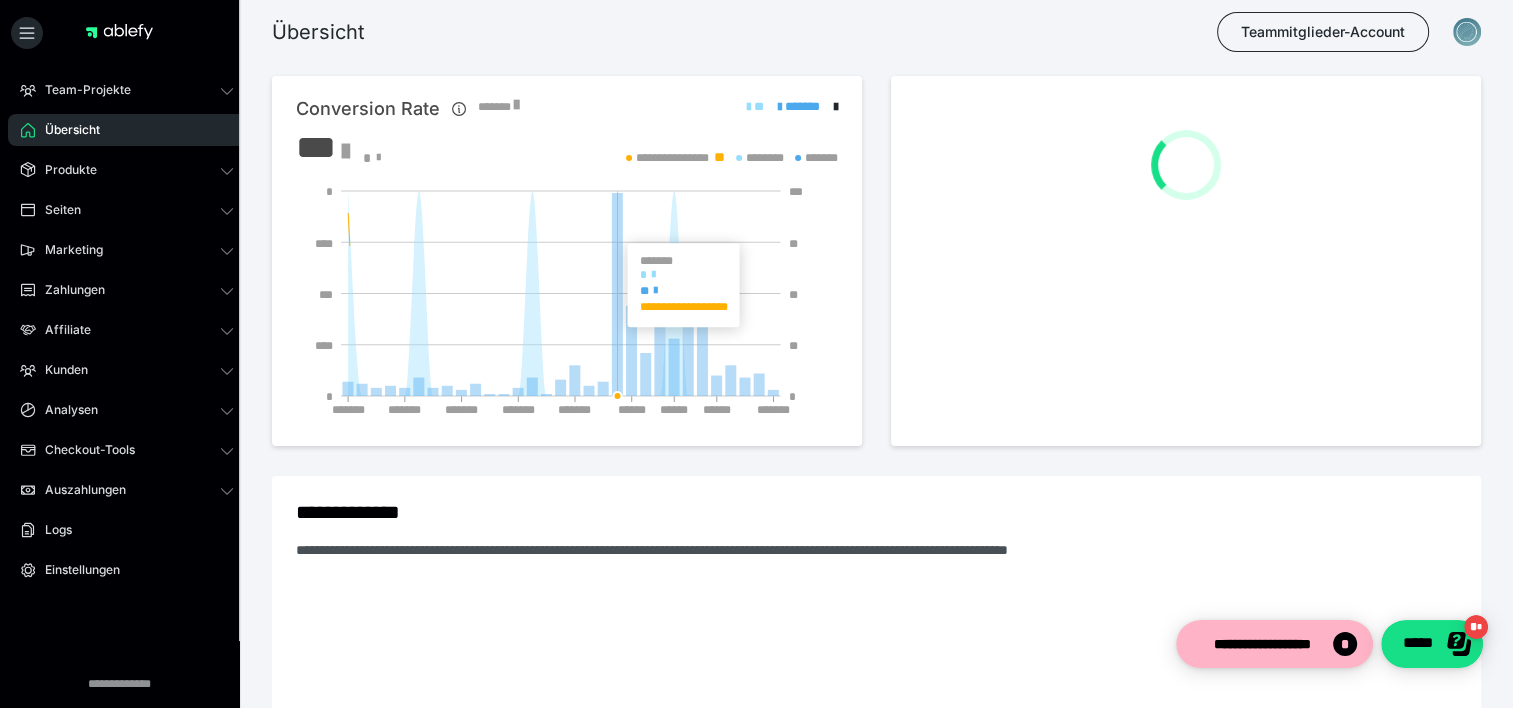 scroll, scrollTop: 0, scrollLeft: 0, axis: both 